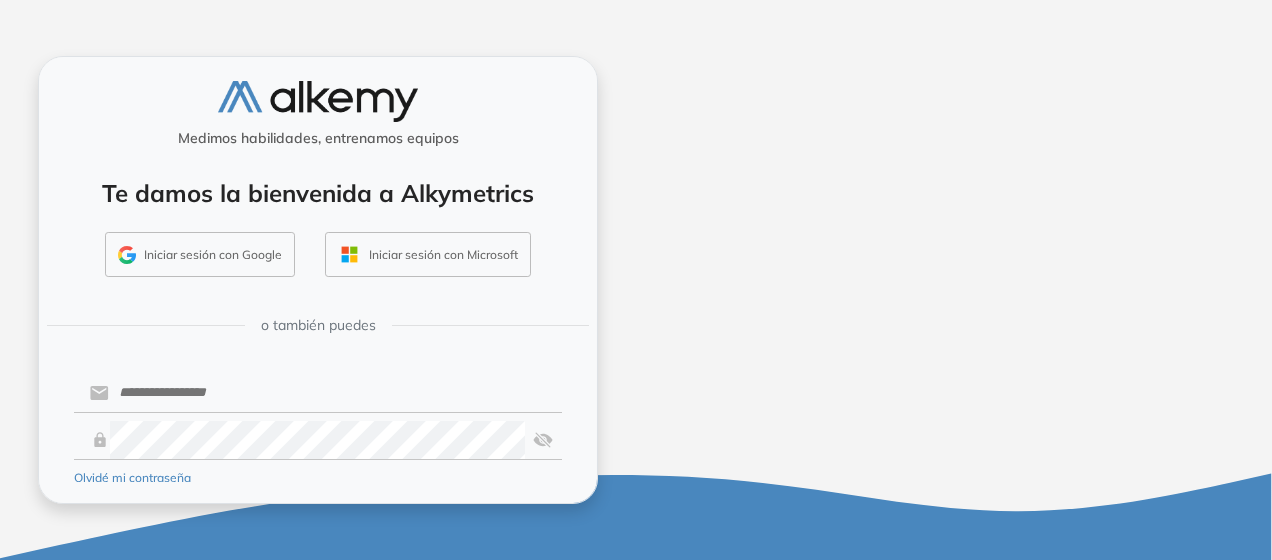scroll, scrollTop: 0, scrollLeft: 0, axis: both 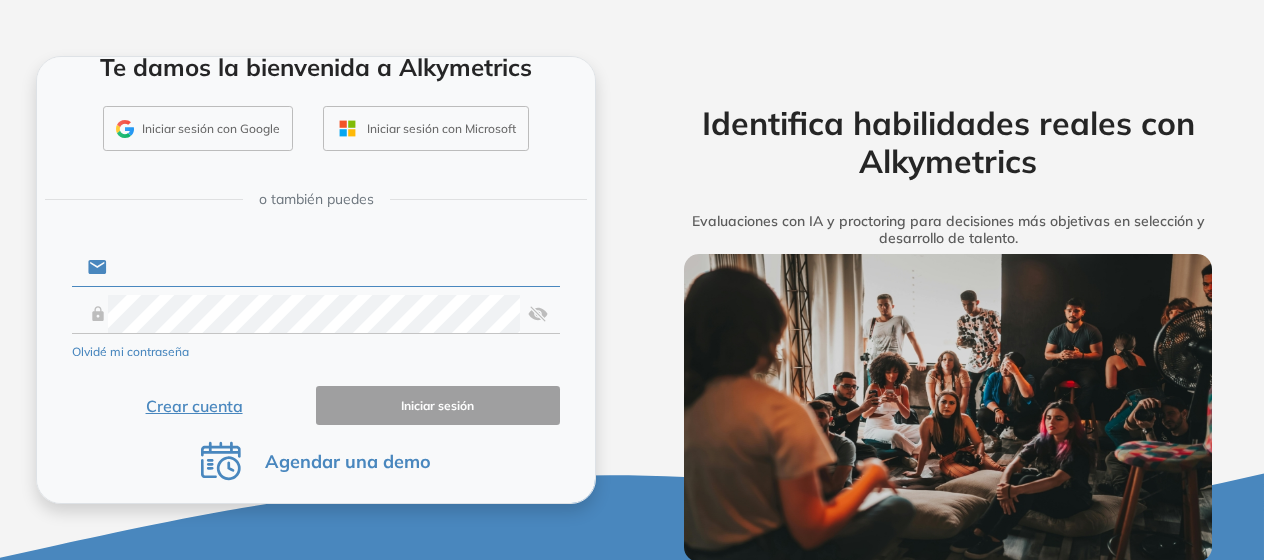 click at bounding box center [333, 267] 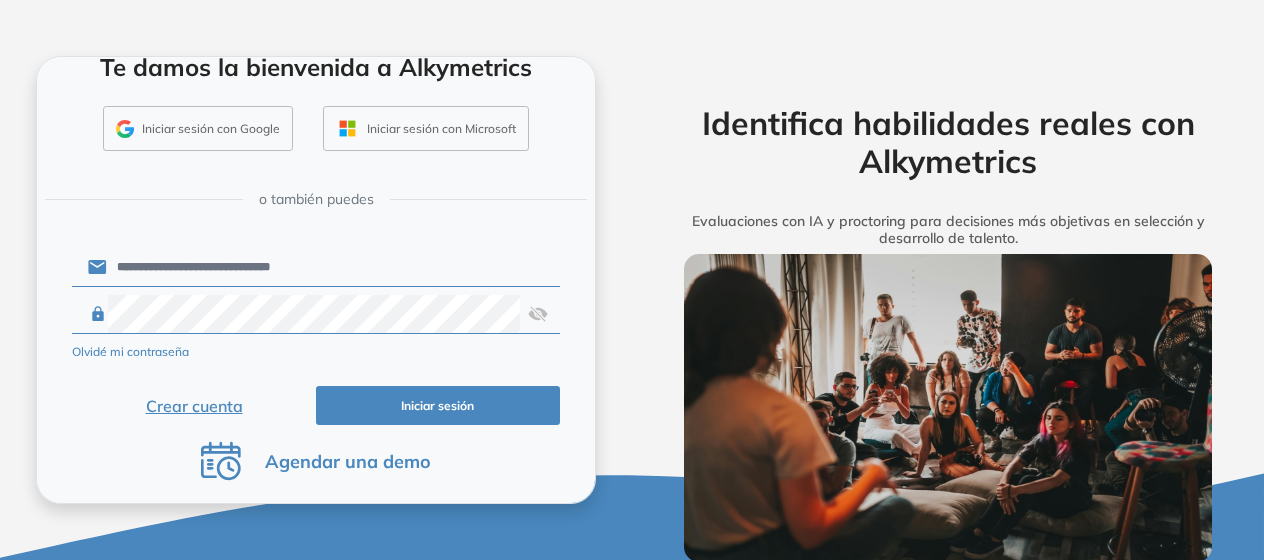 click on "Iniciar sesión" at bounding box center [438, 405] 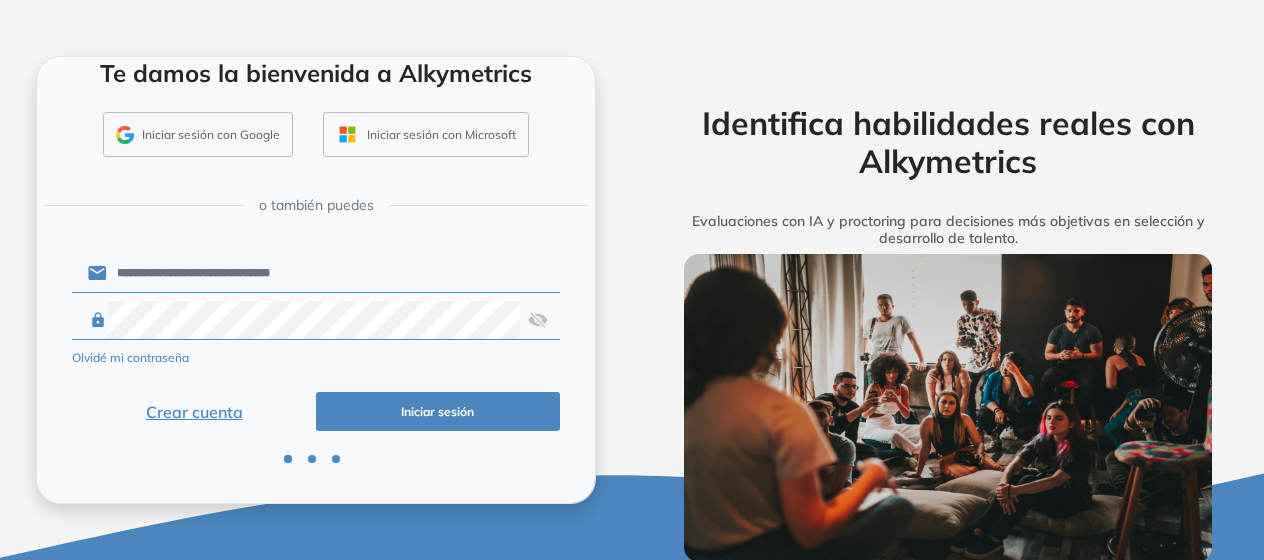 scroll, scrollTop: 118, scrollLeft: 0, axis: vertical 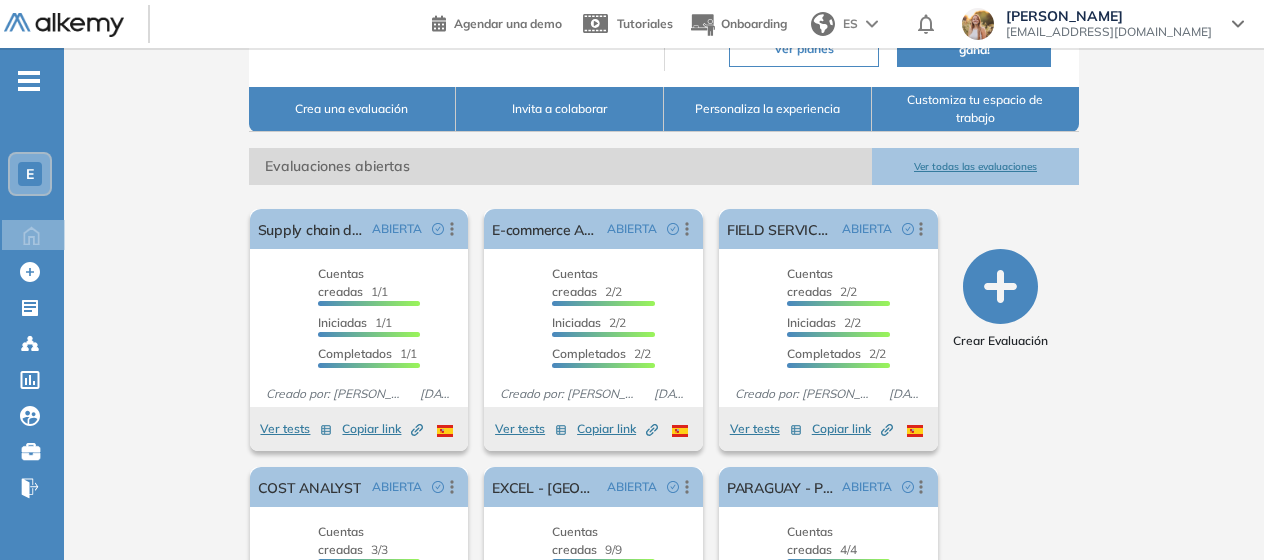 click on "Ver todas las evaluaciones" at bounding box center (976, 166) 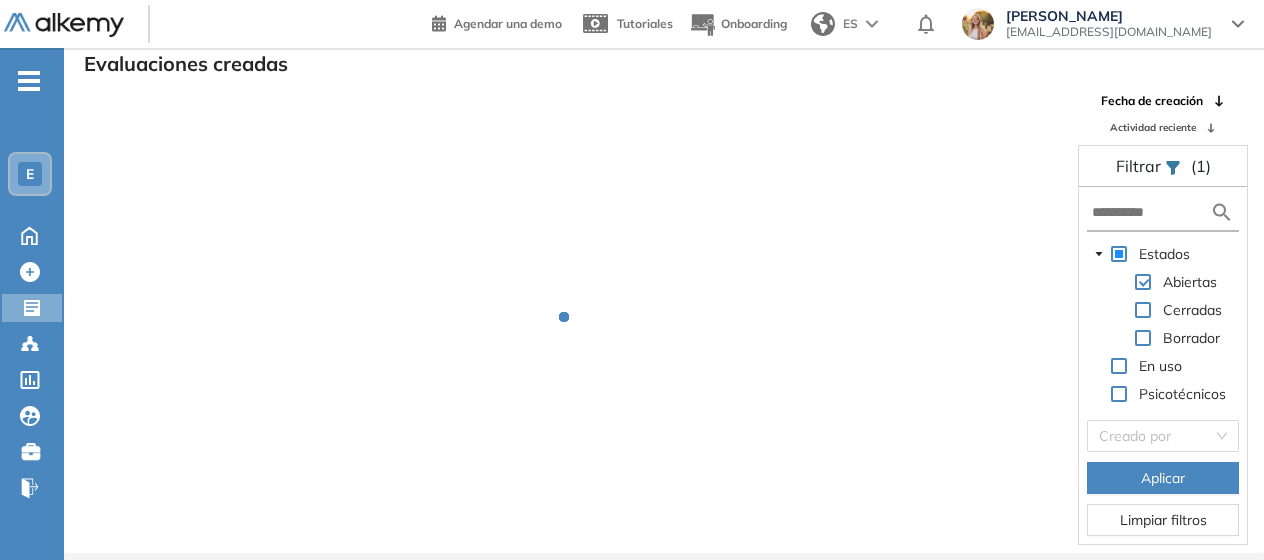 scroll, scrollTop: 48, scrollLeft: 0, axis: vertical 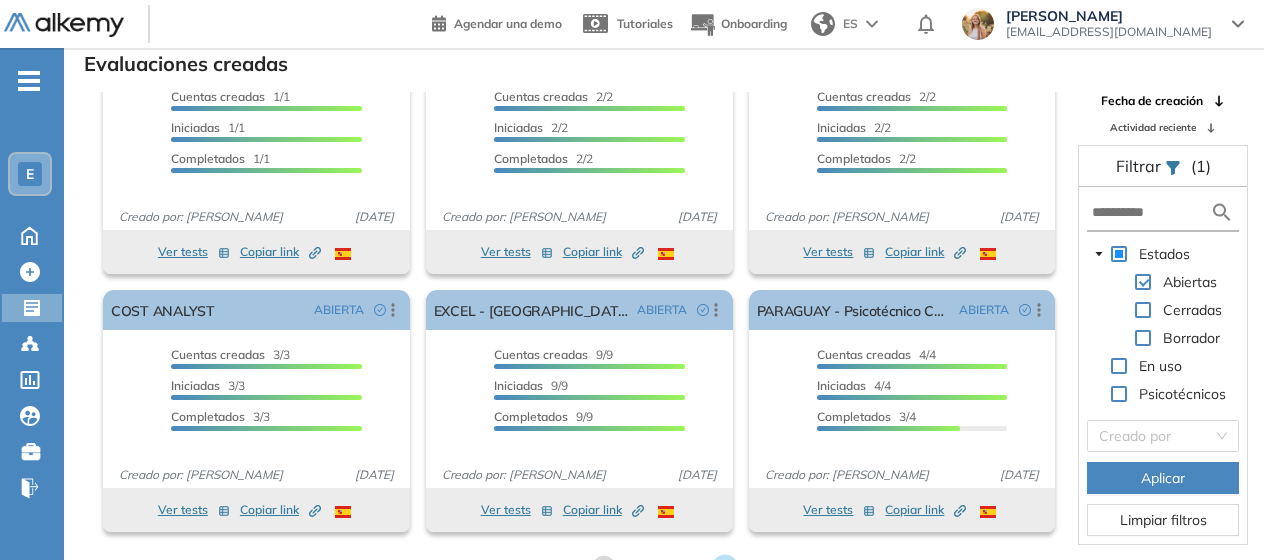 click 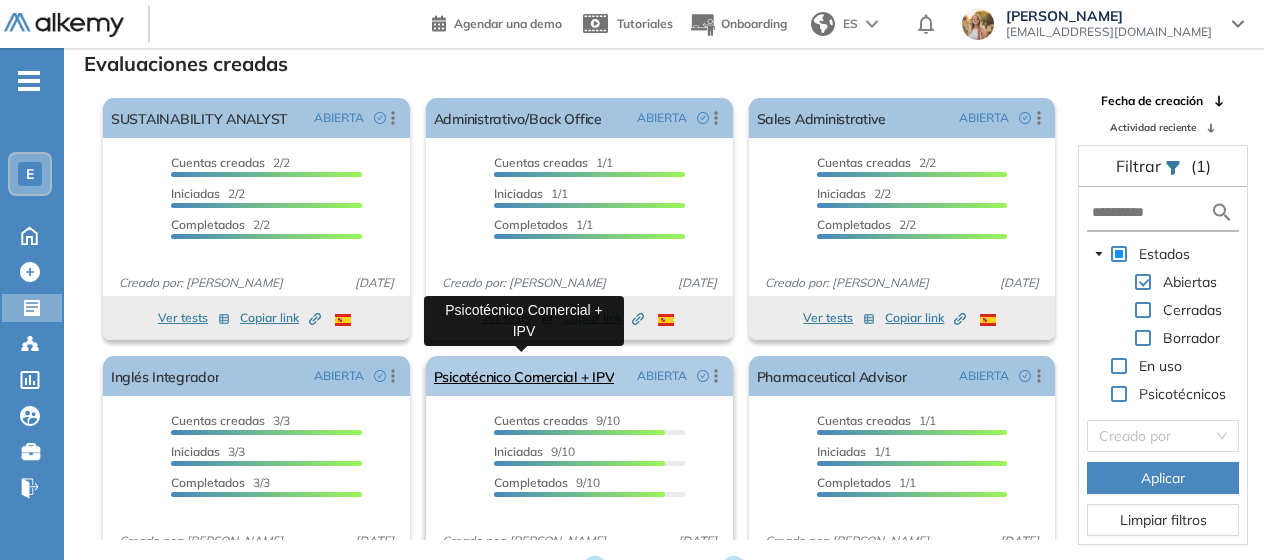 scroll, scrollTop: 0, scrollLeft: 0, axis: both 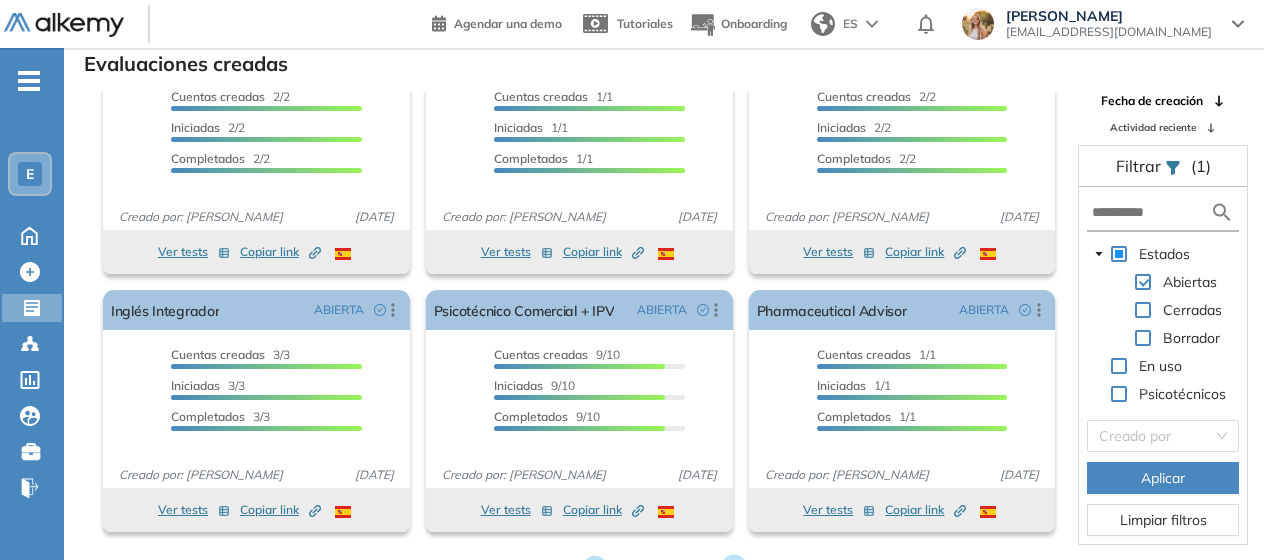 click 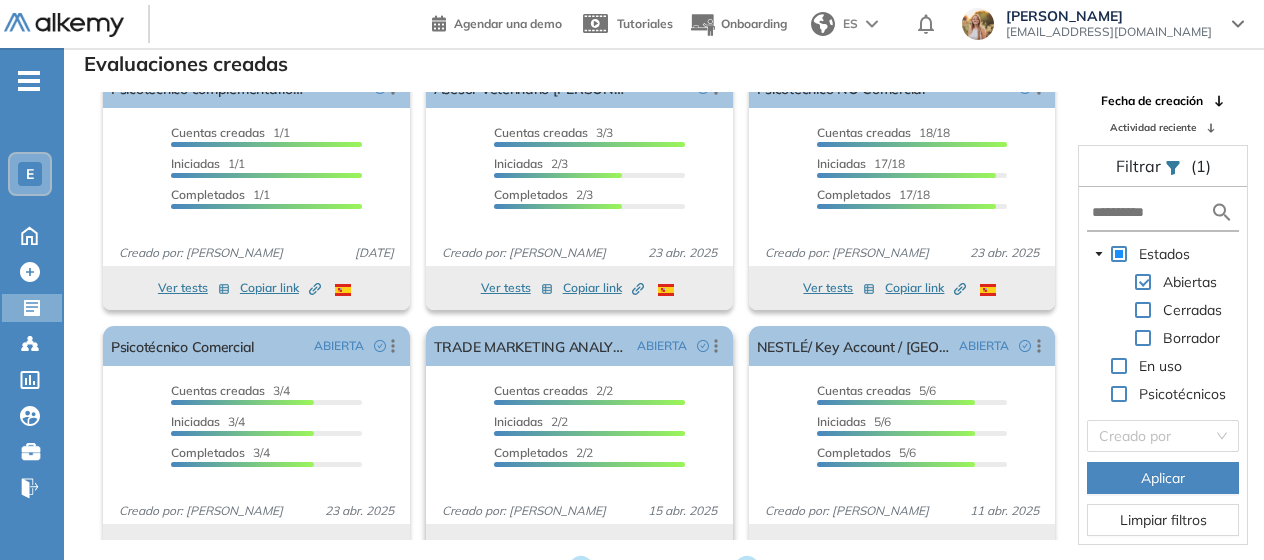 scroll, scrollTop: 0, scrollLeft: 0, axis: both 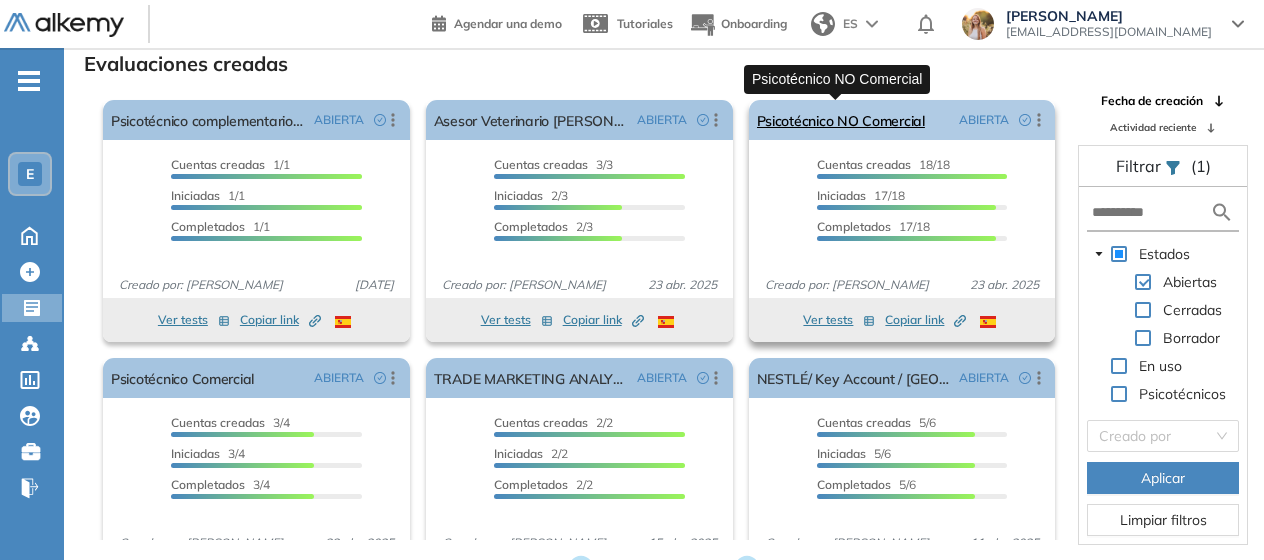 click on "Psicotécnico NO Comercial" at bounding box center [841, 120] 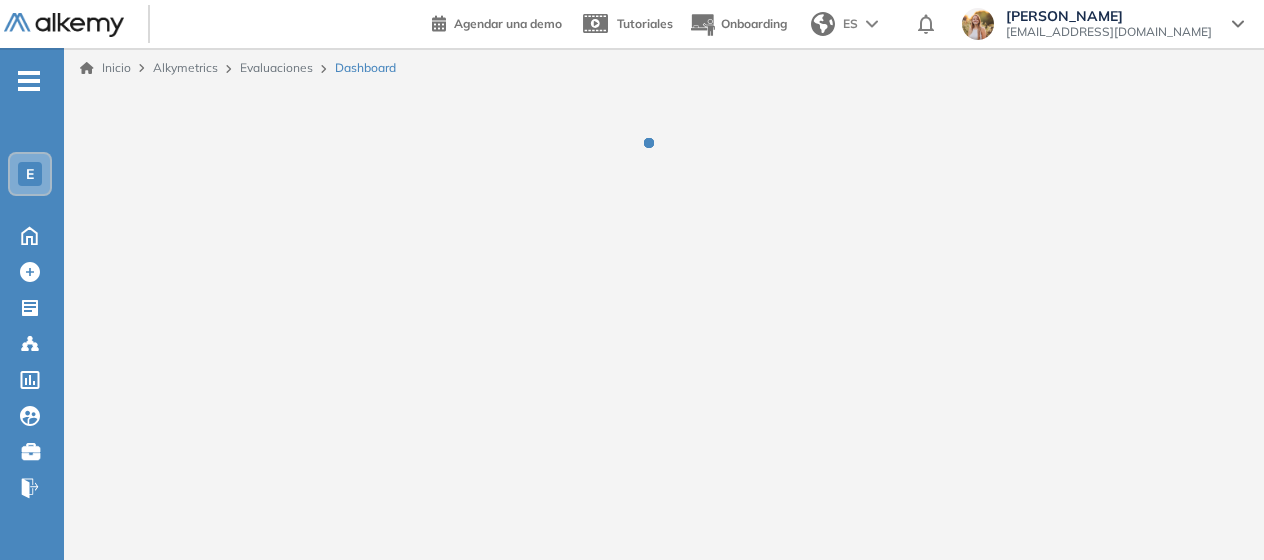 scroll, scrollTop: 0, scrollLeft: 0, axis: both 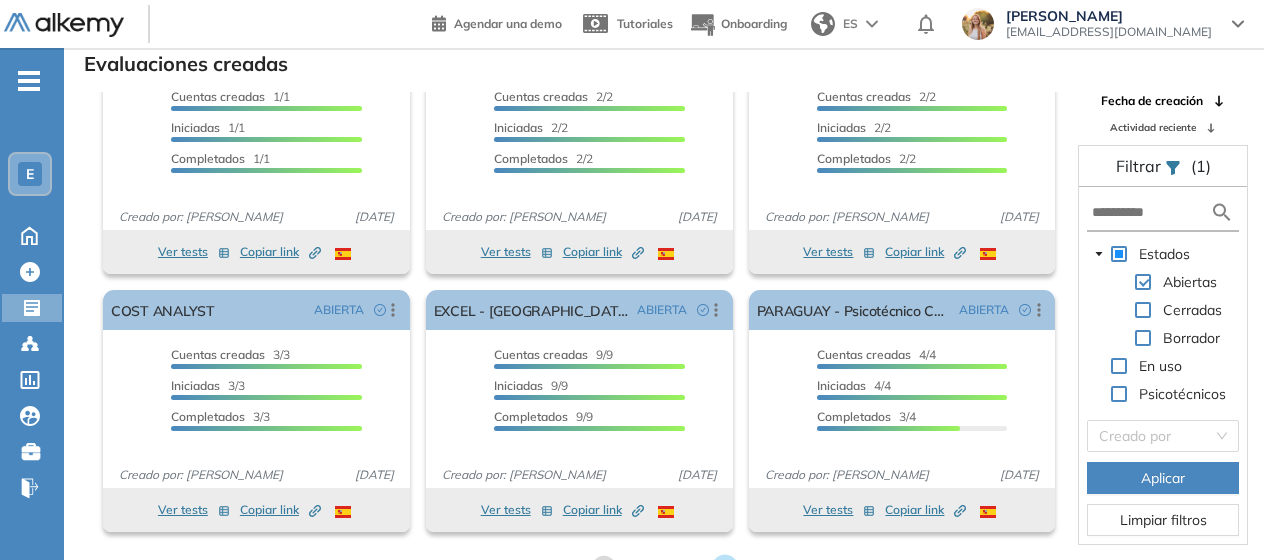 click 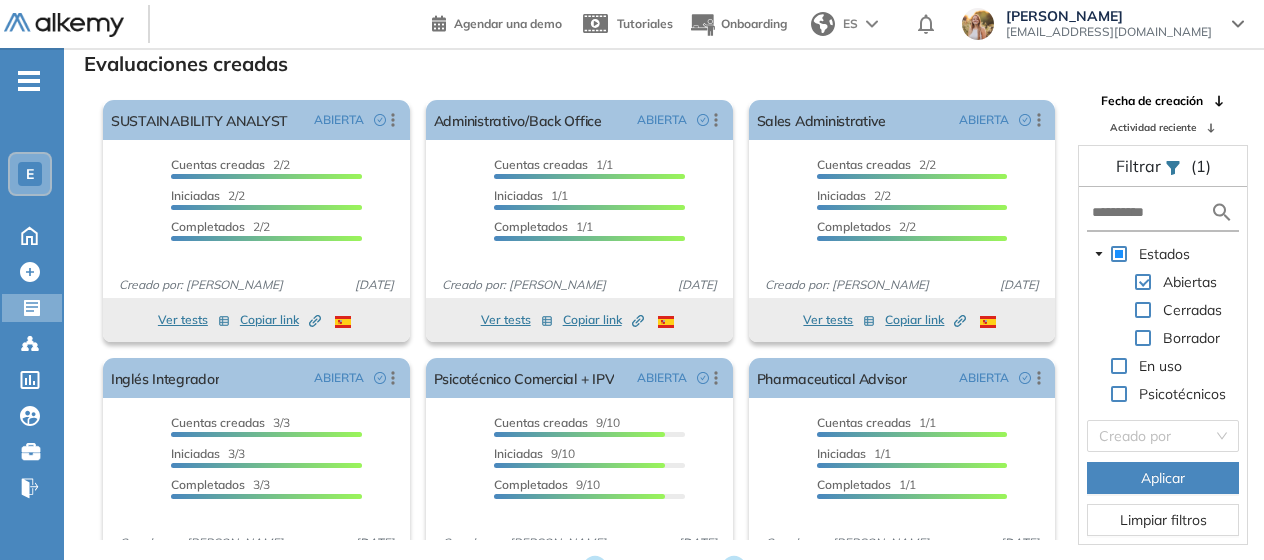 scroll, scrollTop: 68, scrollLeft: 0, axis: vertical 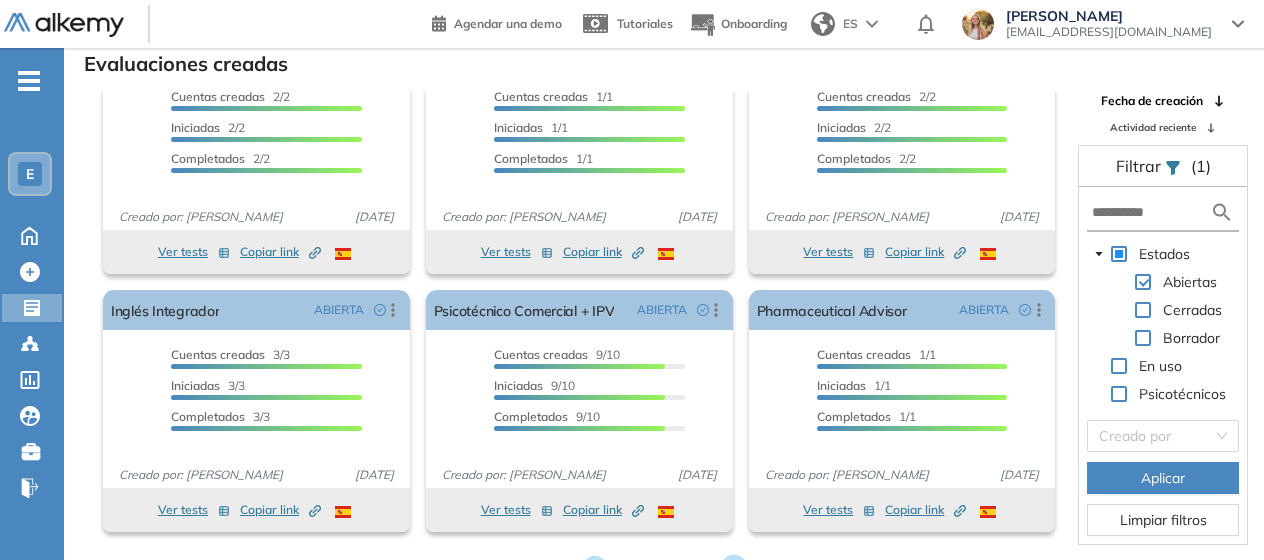 click 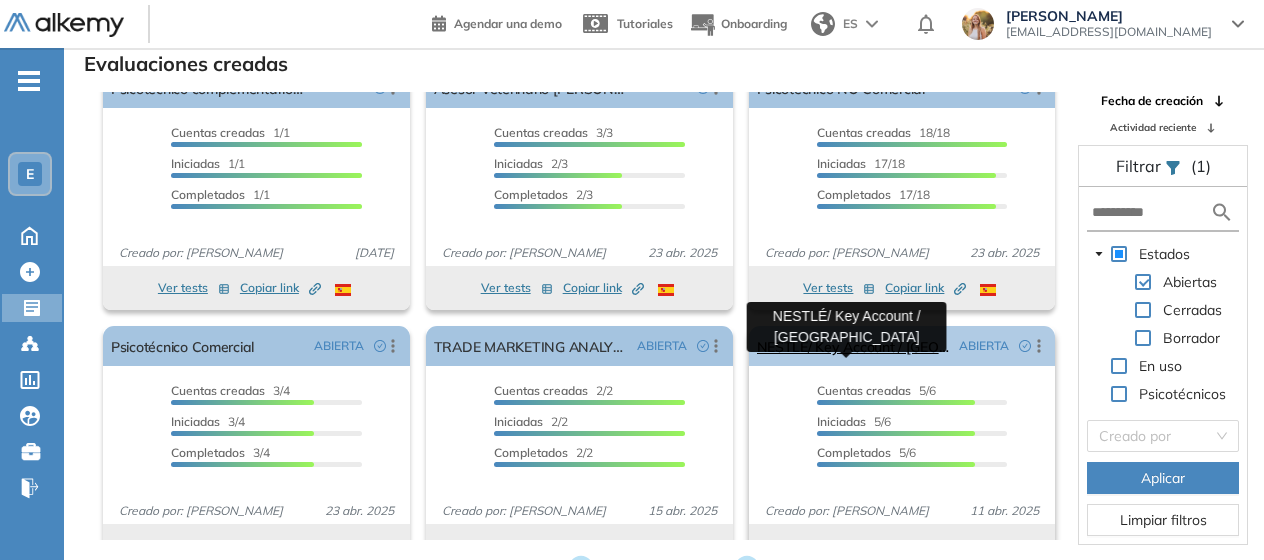 scroll, scrollTop: 0, scrollLeft: 0, axis: both 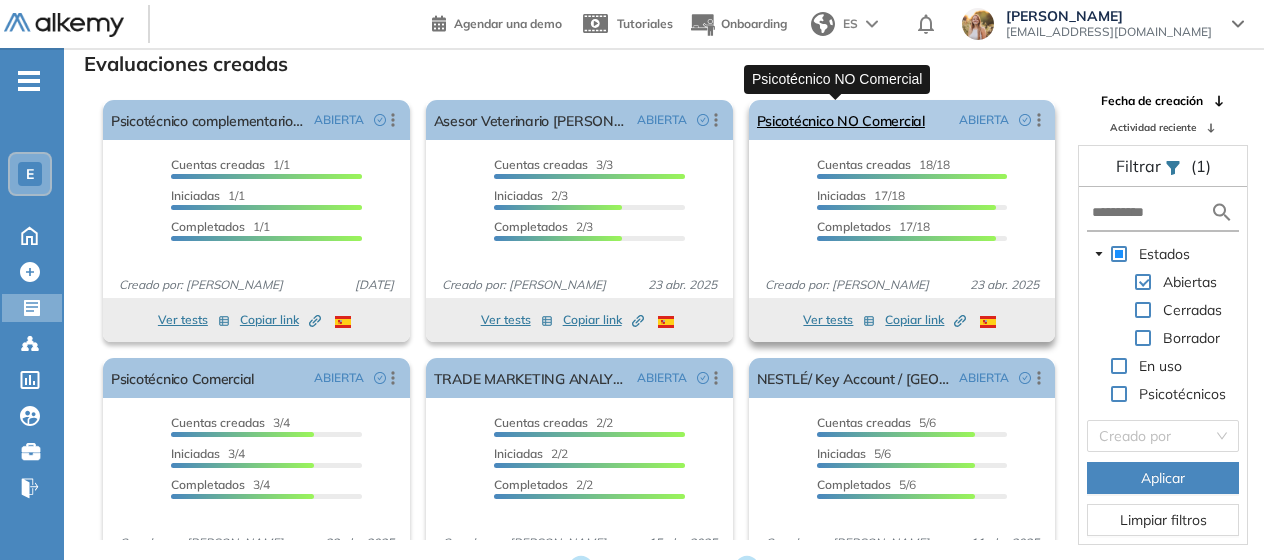 click on "Psicotécnico NO Comercial" at bounding box center (841, 120) 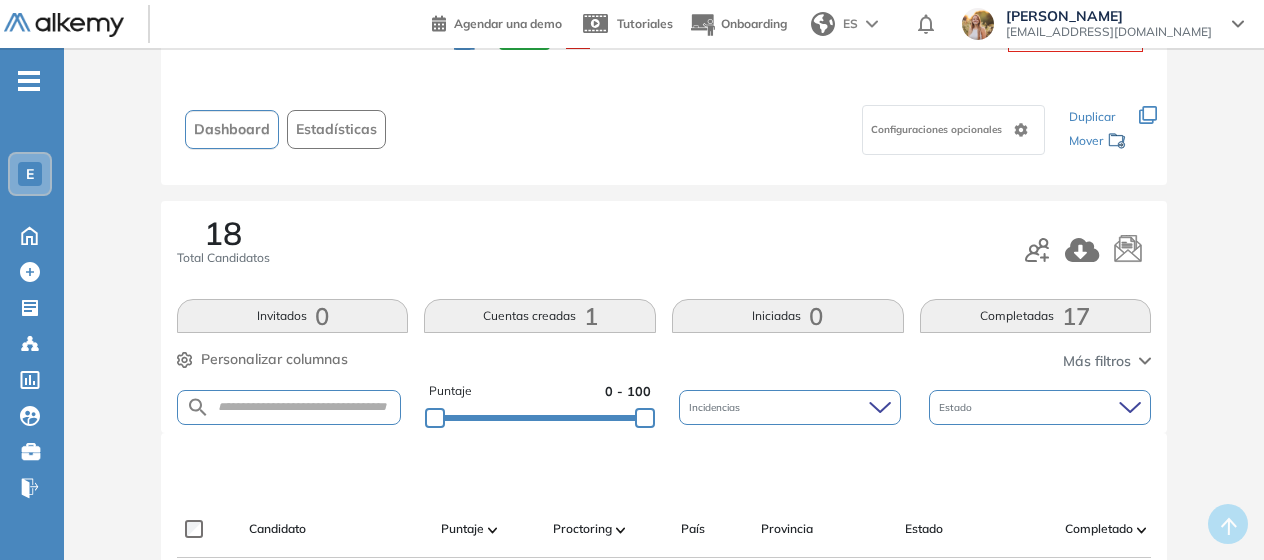 scroll, scrollTop: 0, scrollLeft: 0, axis: both 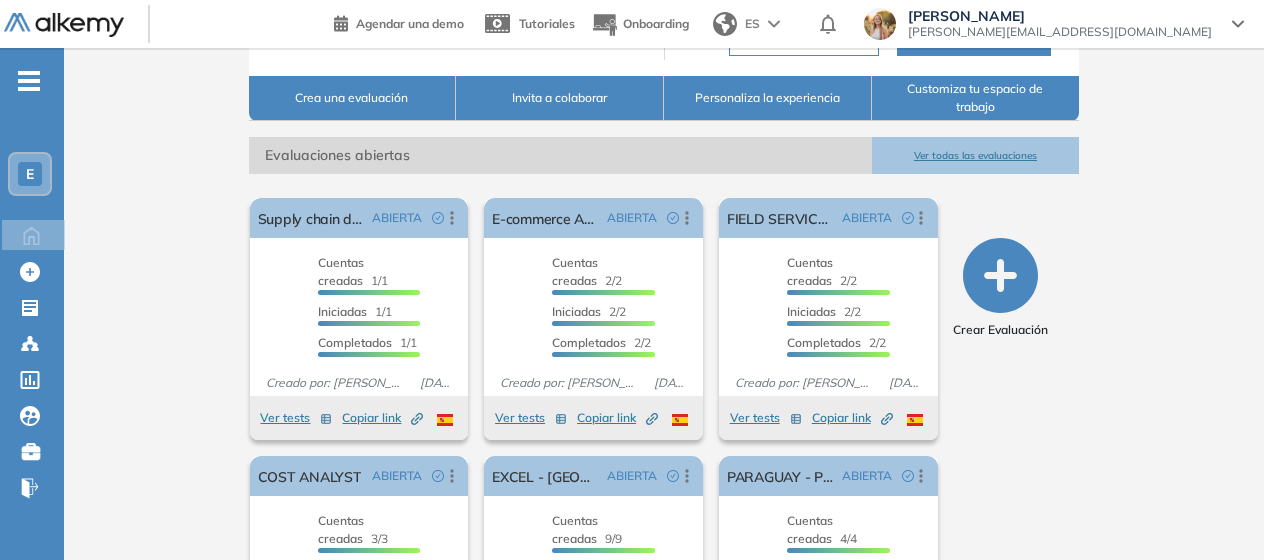 click on "Ver todas las evaluaciones" at bounding box center (976, 155) 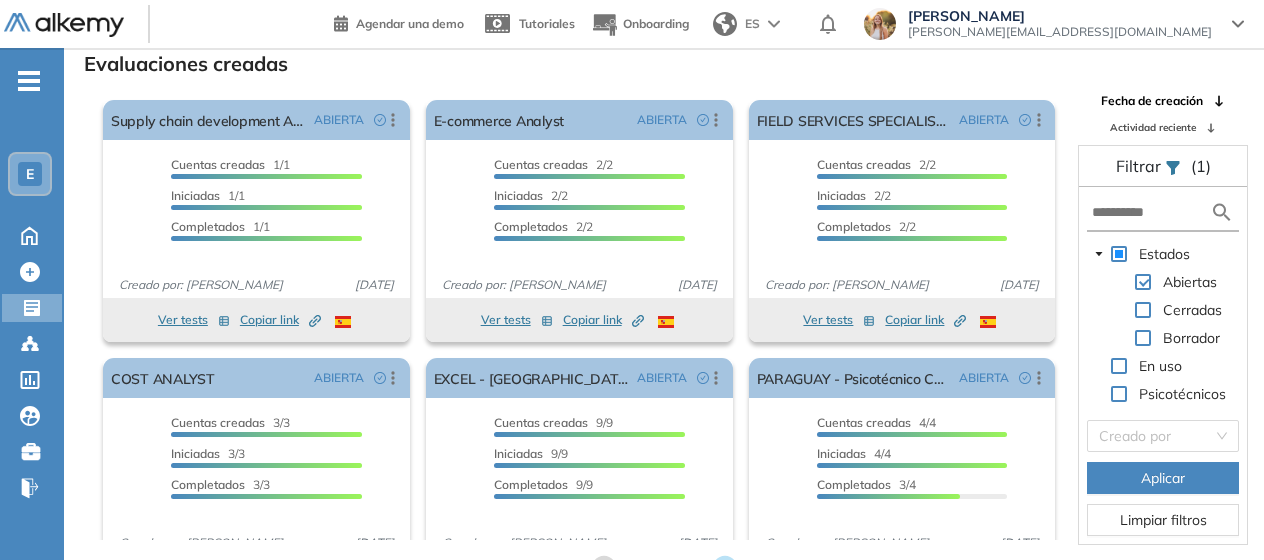 scroll, scrollTop: 68, scrollLeft: 0, axis: vertical 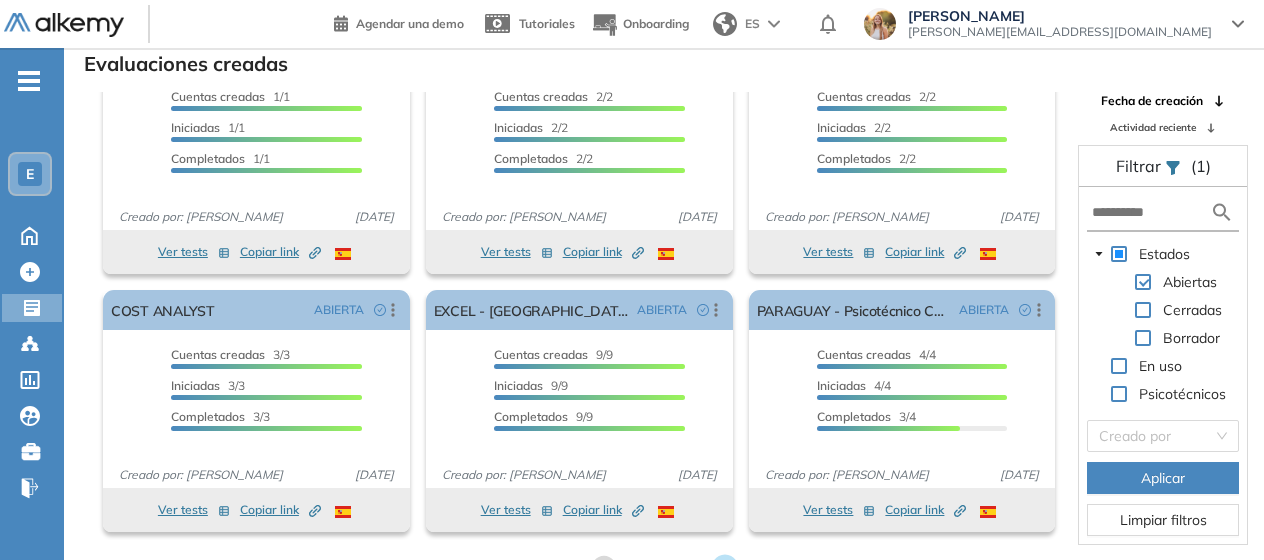 click 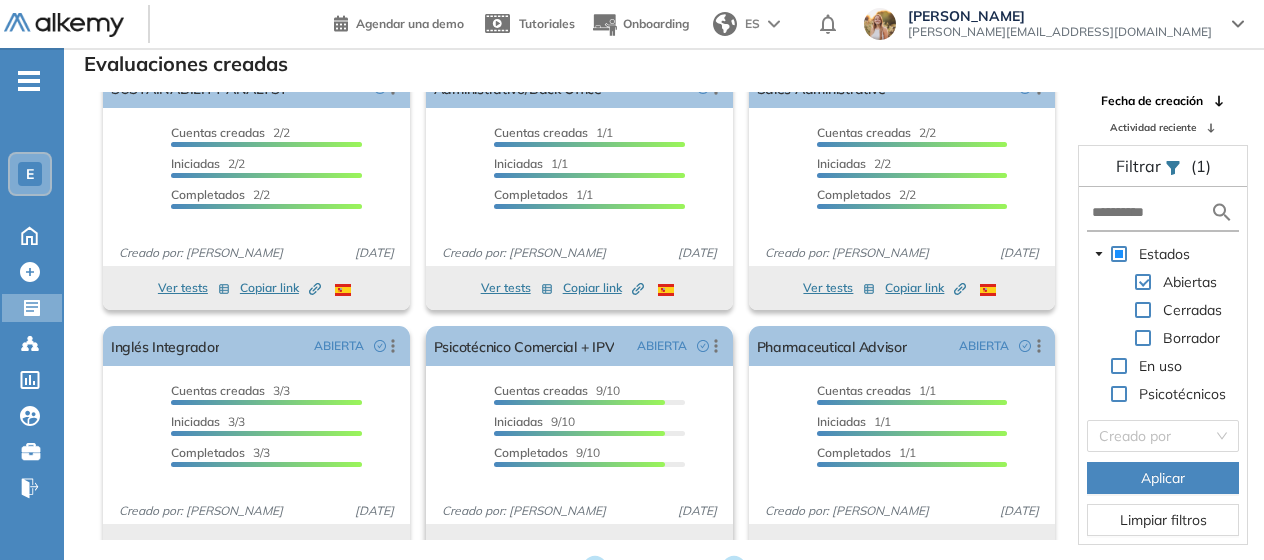 scroll, scrollTop: 0, scrollLeft: 0, axis: both 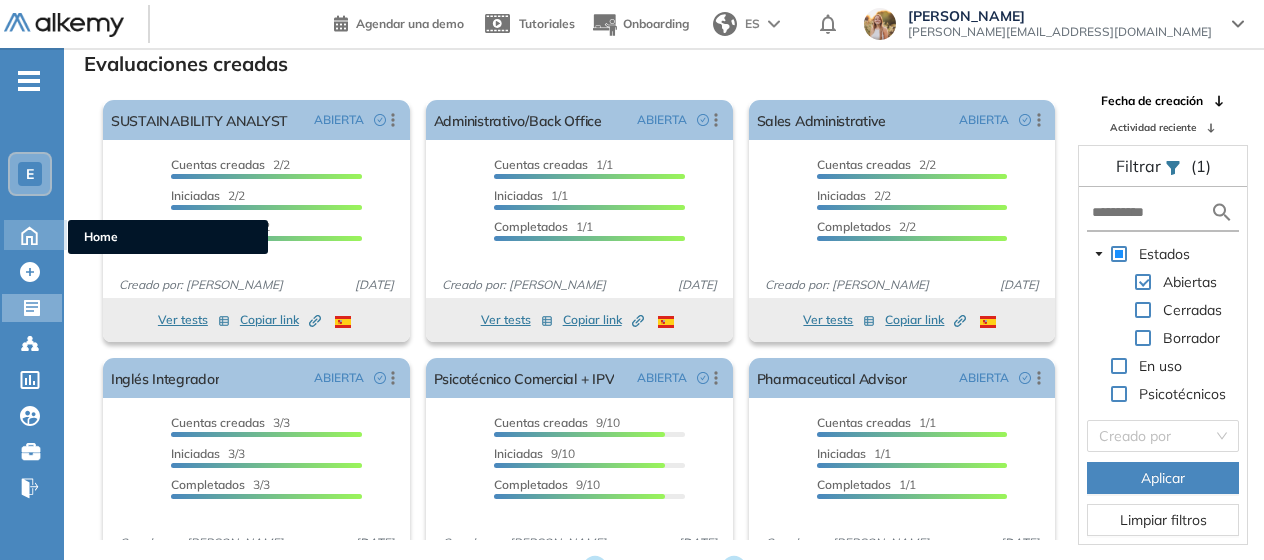 click 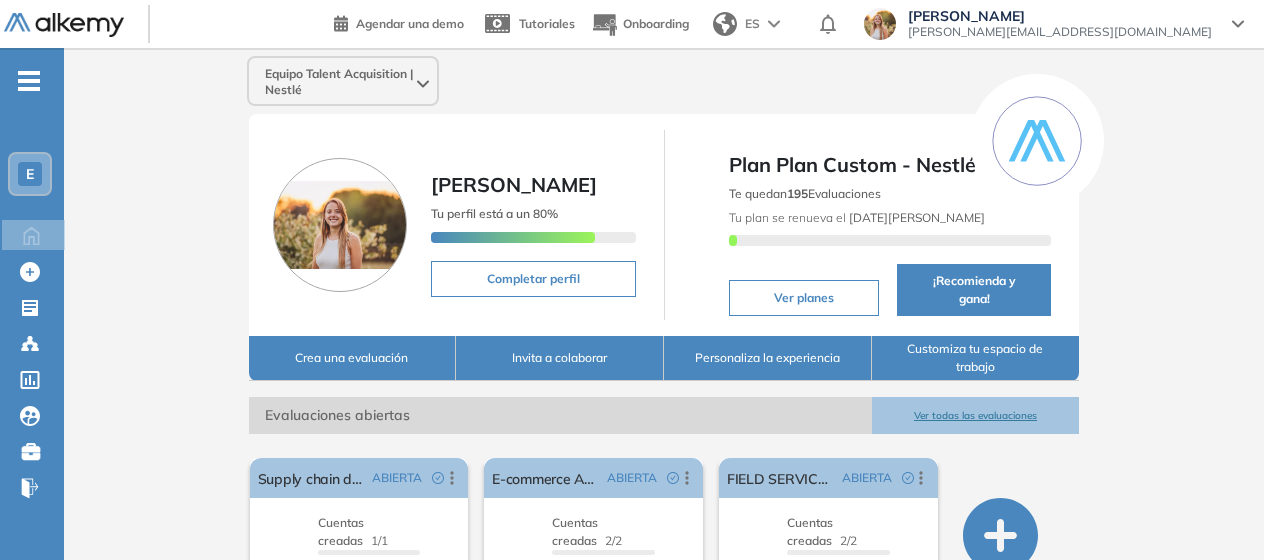 click on "-" at bounding box center [29, 79] 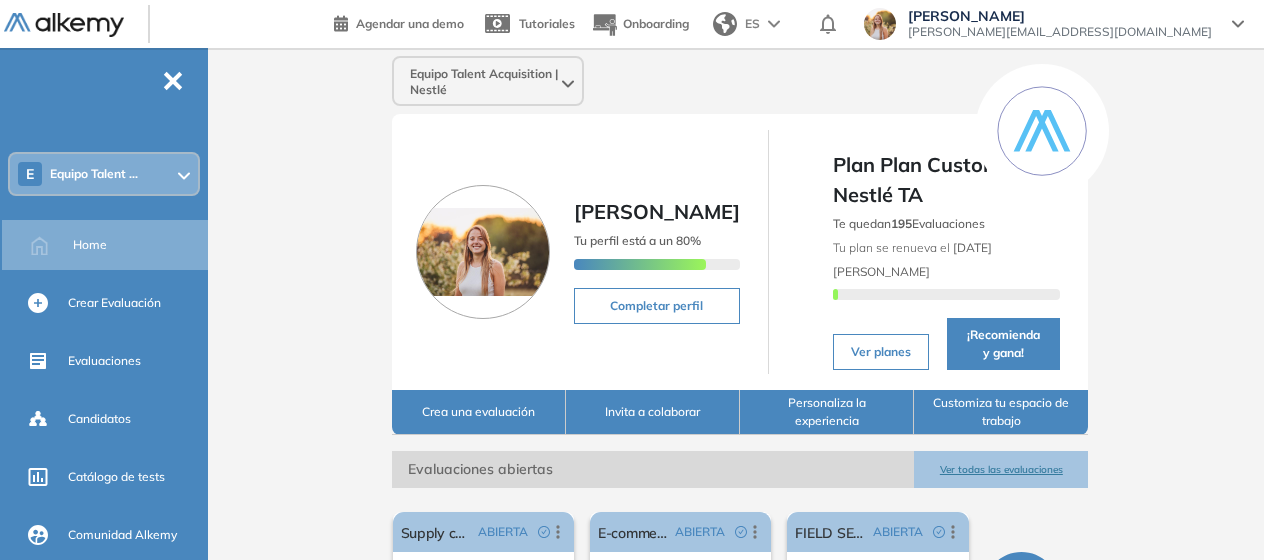 click on "-" at bounding box center (173, 79) 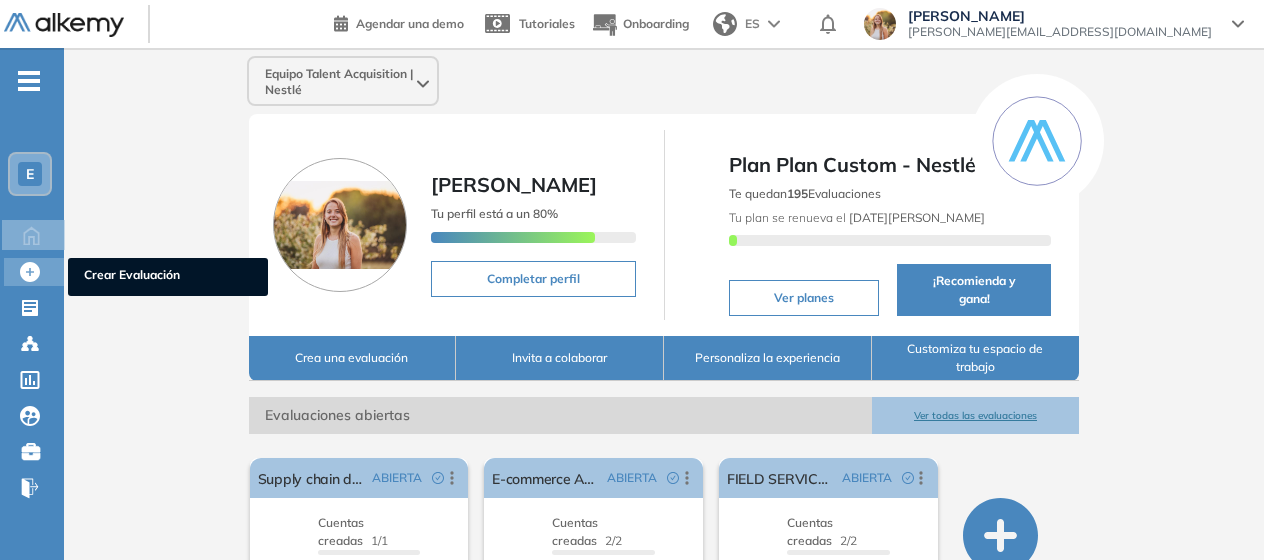 click 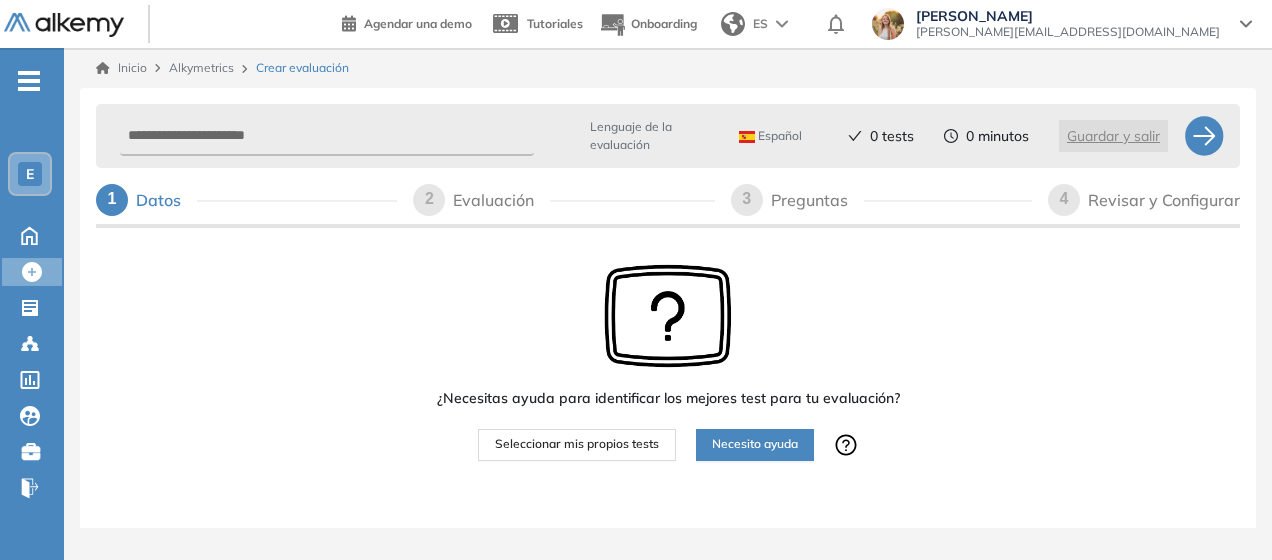 click on "Seleccionar mis propios tests" at bounding box center [577, 444] 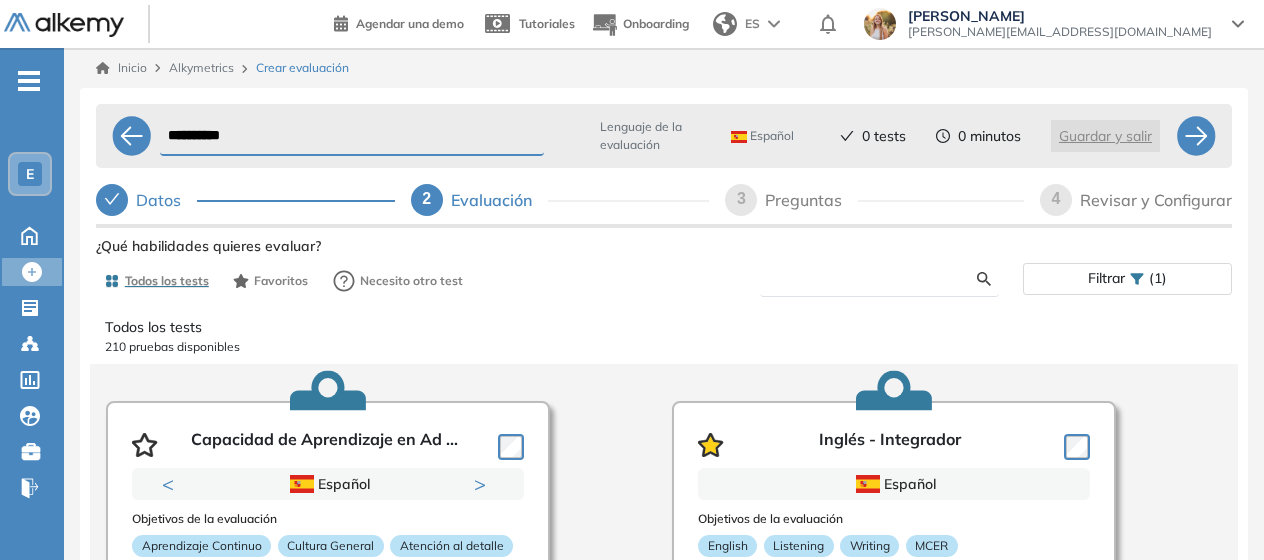 click at bounding box center [877, 279] 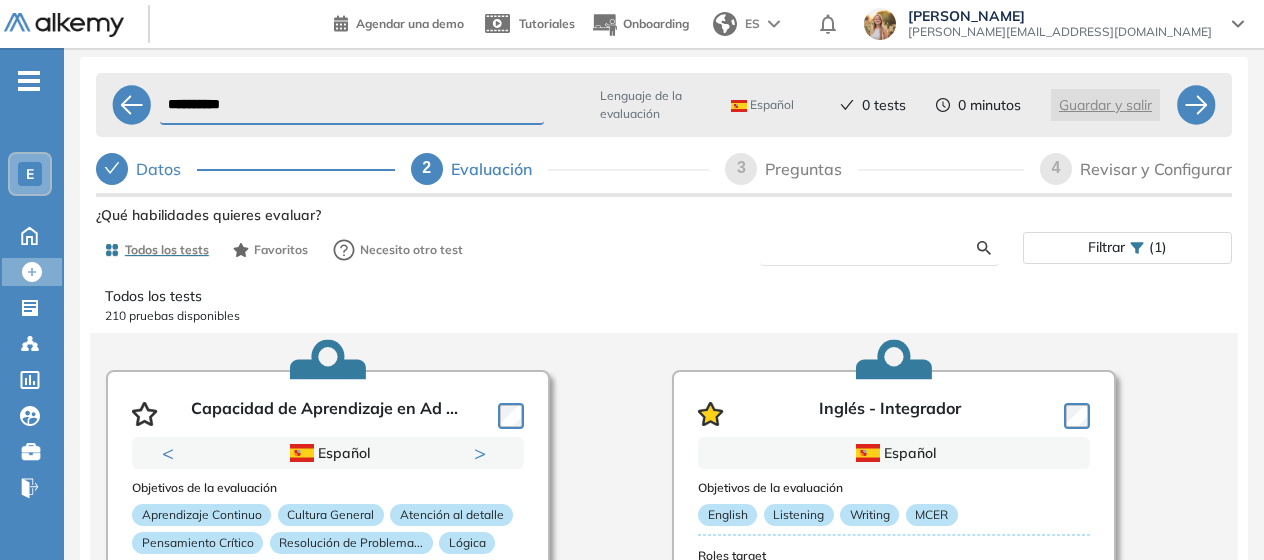 scroll, scrollTop: 74, scrollLeft: 0, axis: vertical 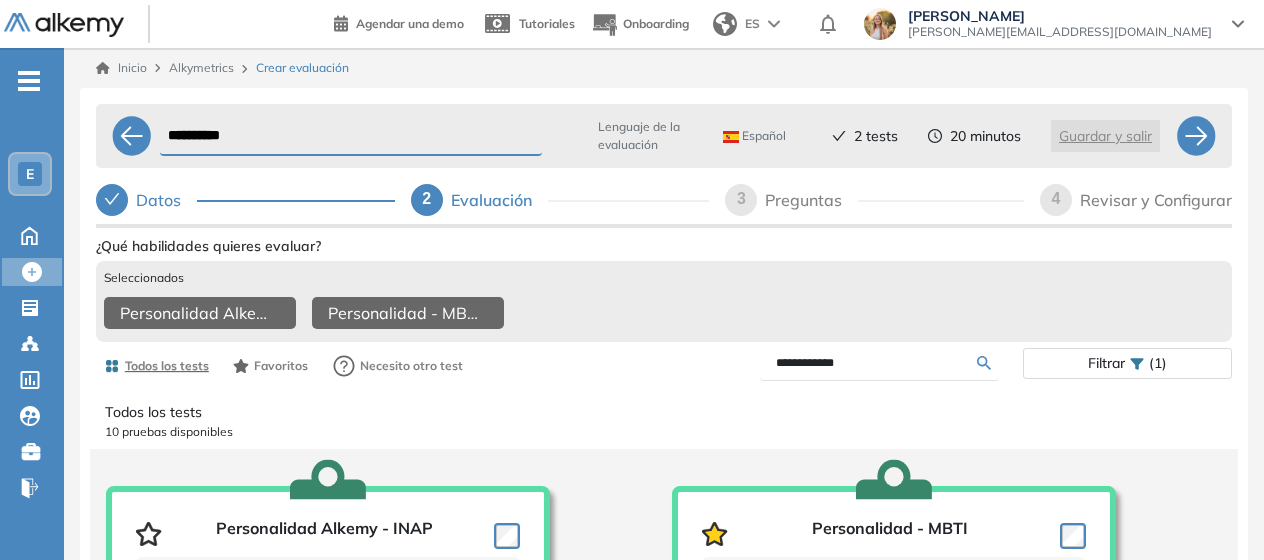 click on "**********" at bounding box center (877, 363) 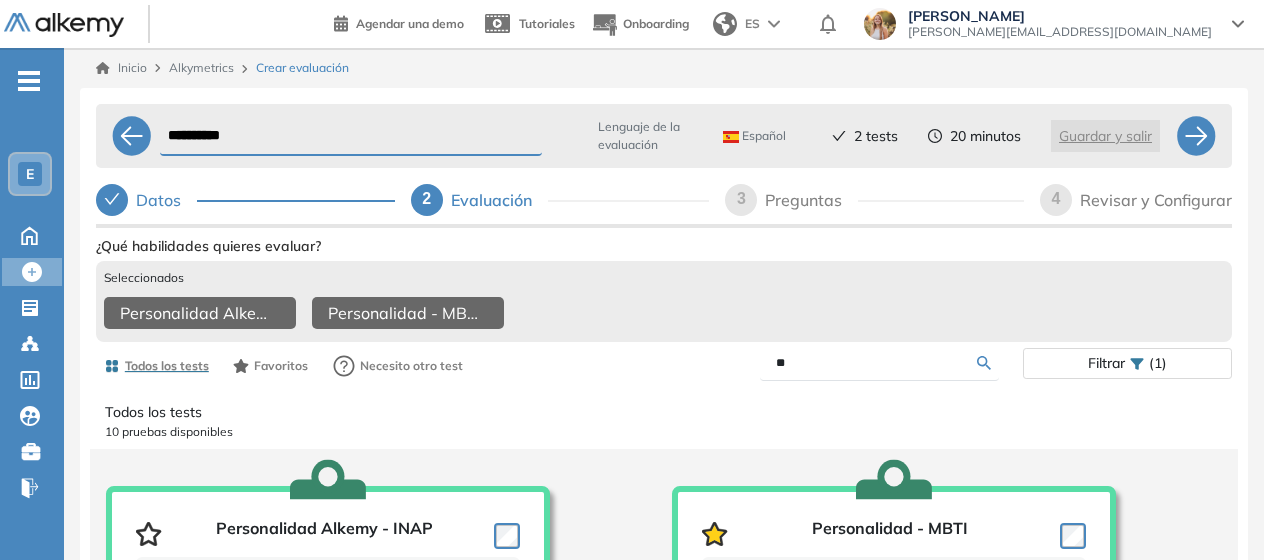 type on "*" 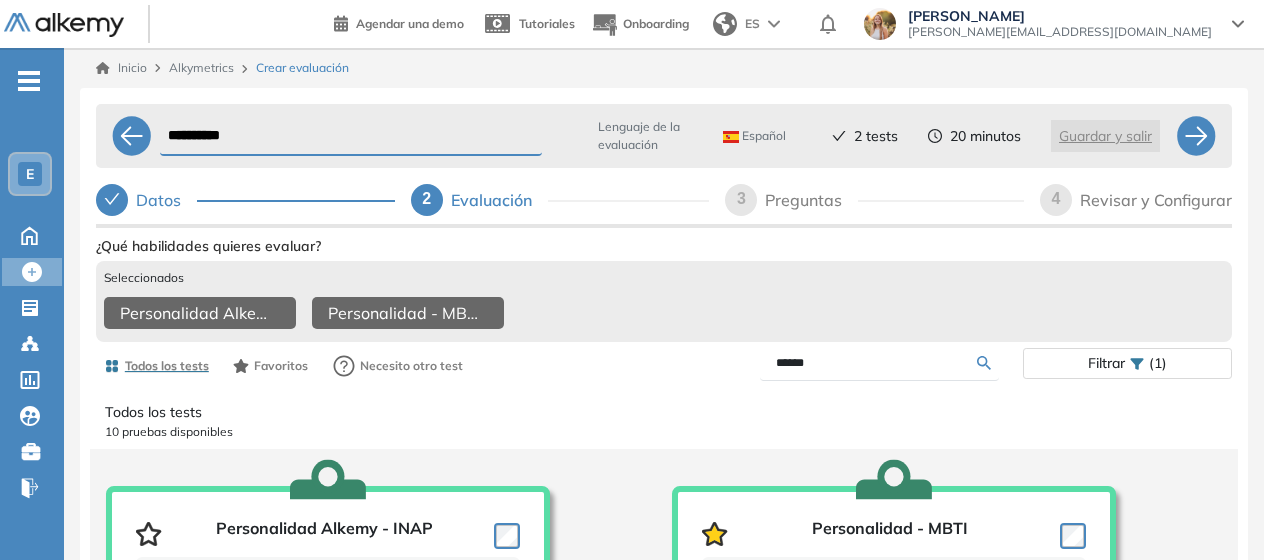 type on "******" 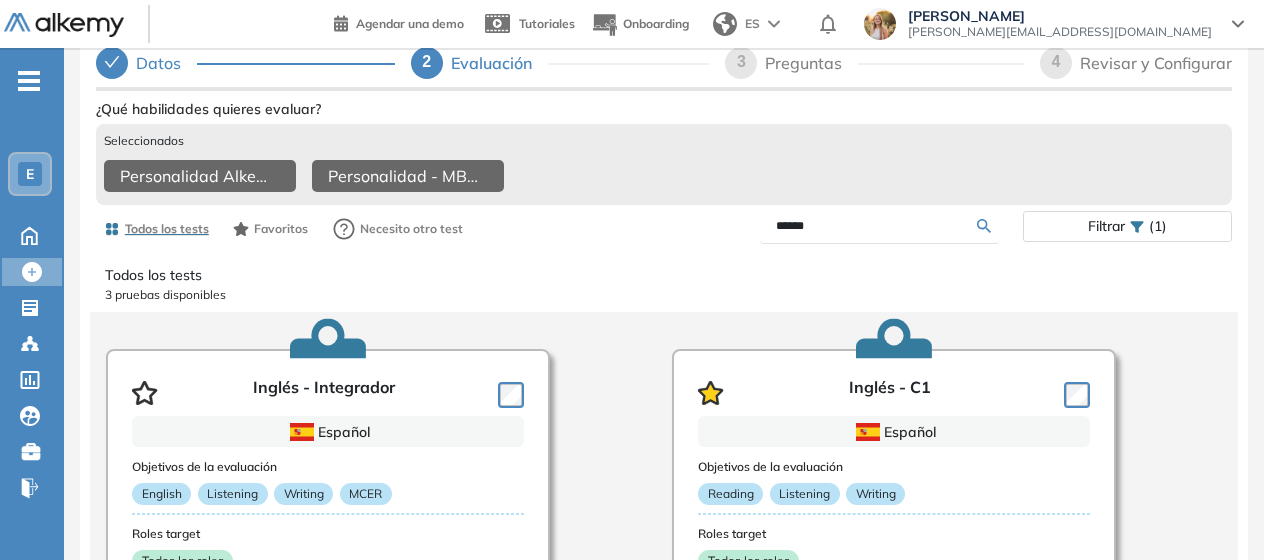 scroll, scrollTop: 138, scrollLeft: 0, axis: vertical 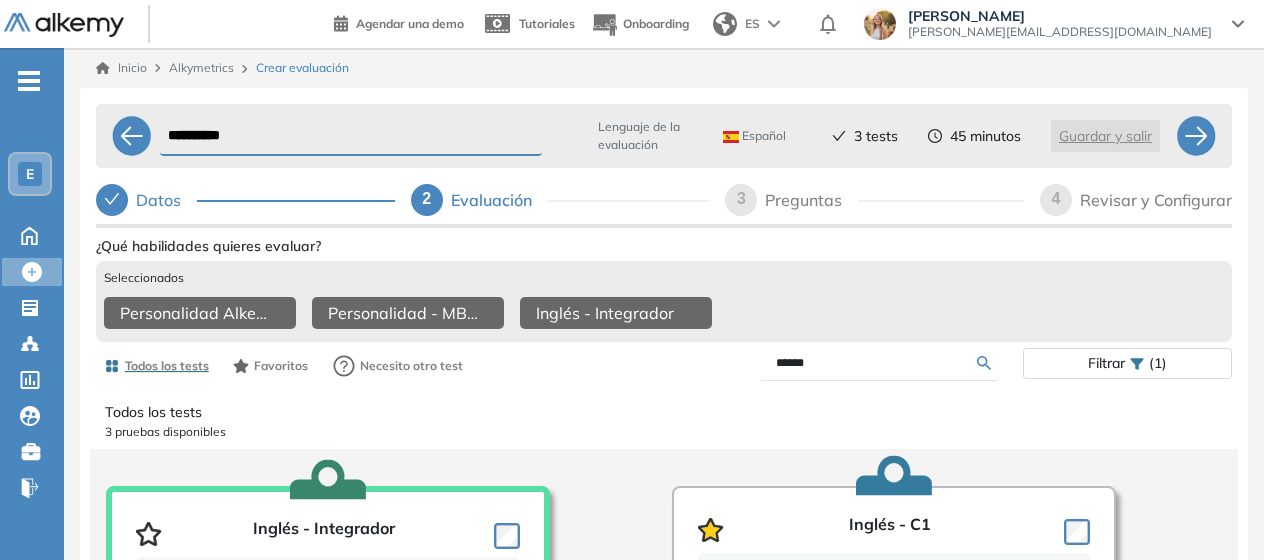 click on "**********" at bounding box center [351, 136] 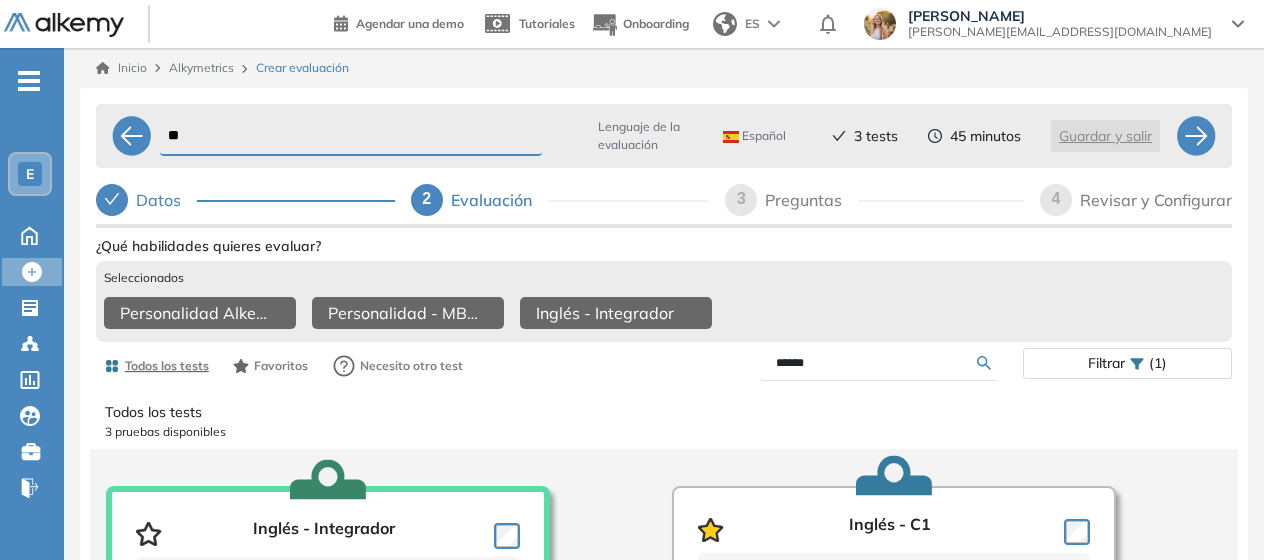 type on "*" 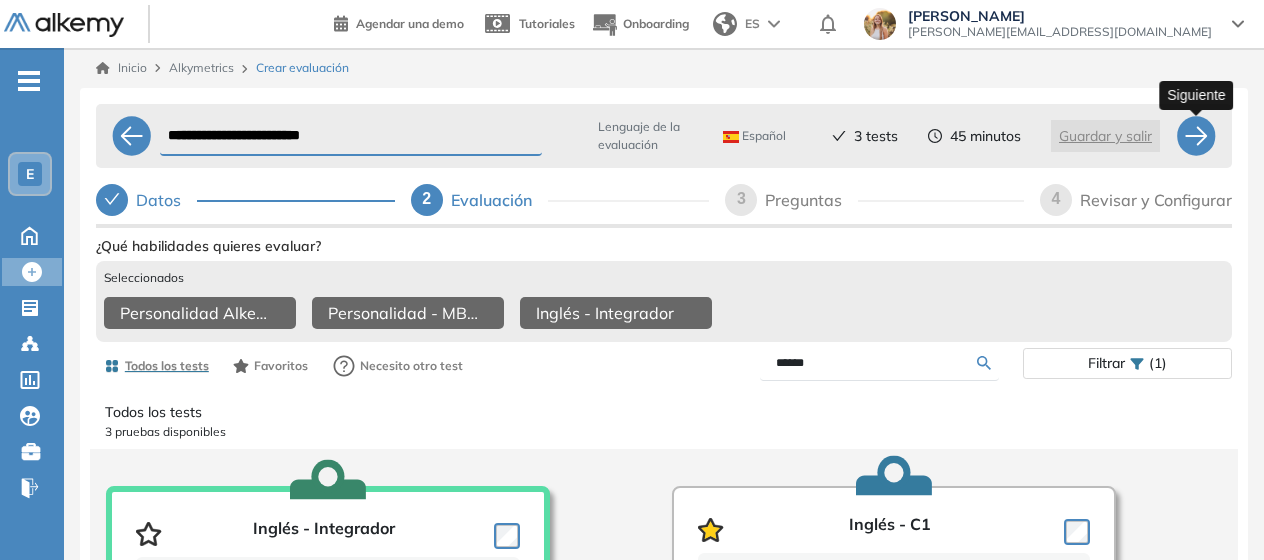 type on "**********" 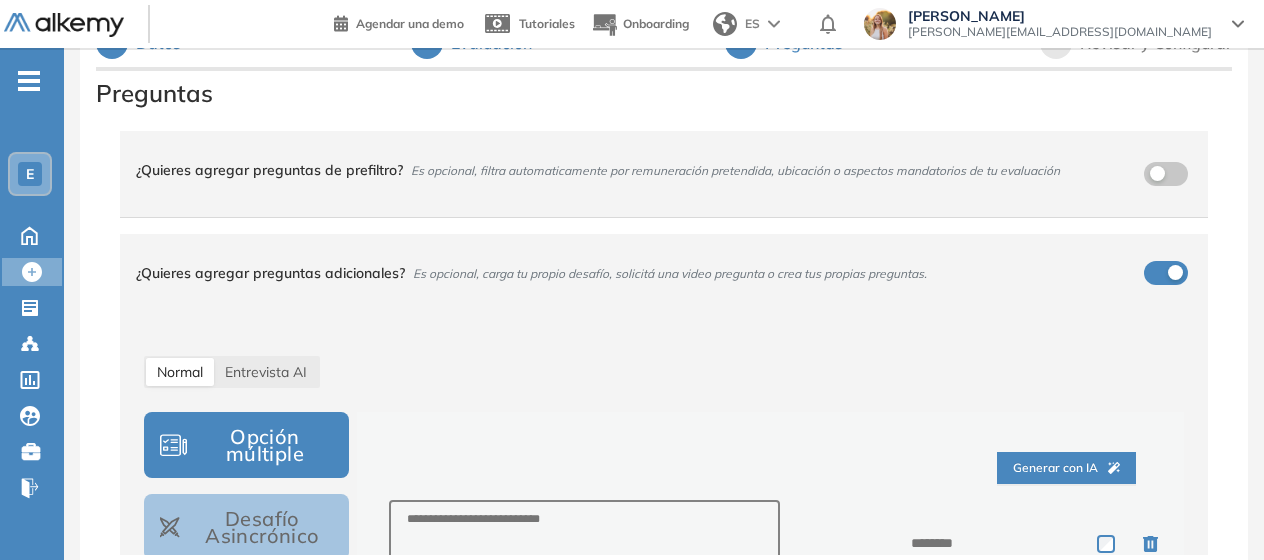 scroll, scrollTop: 160, scrollLeft: 0, axis: vertical 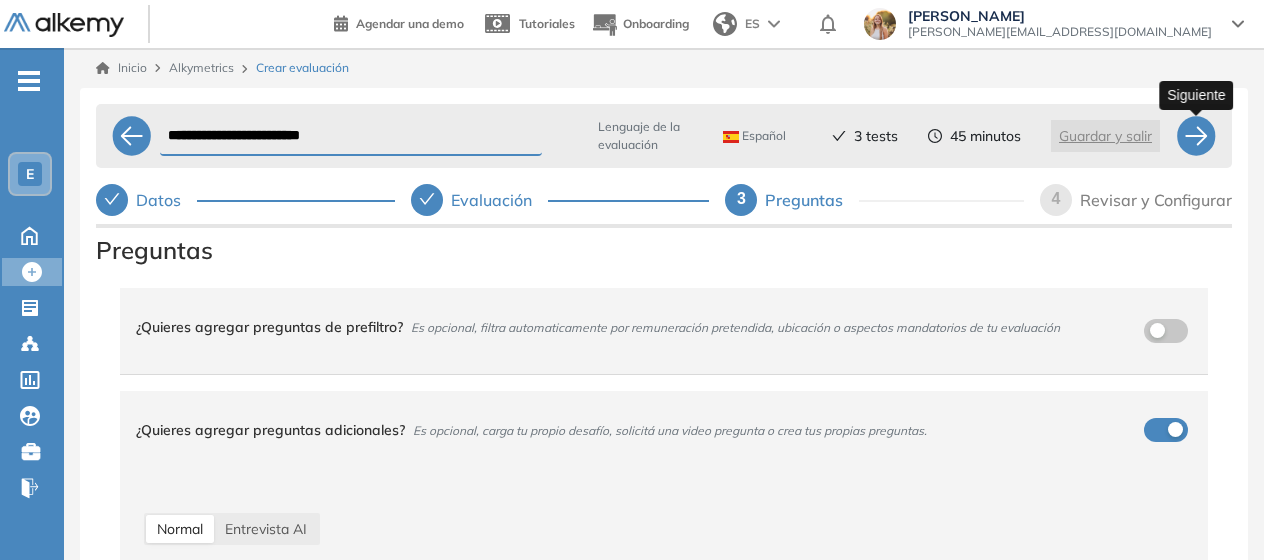 click at bounding box center [1196, 136] 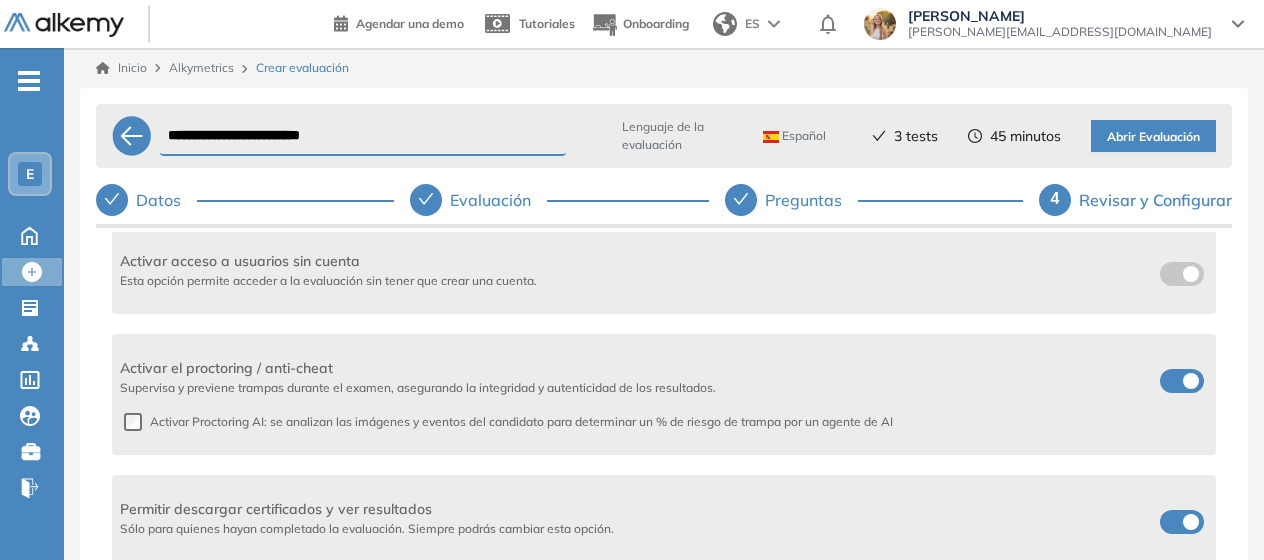 scroll, scrollTop: 440, scrollLeft: 0, axis: vertical 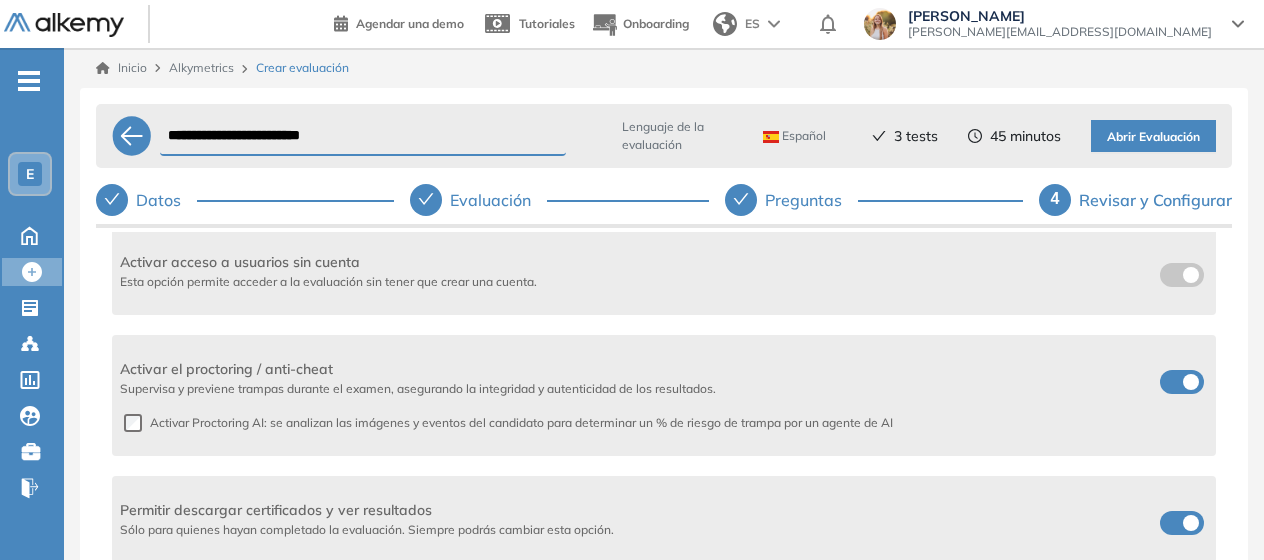 click at bounding box center [1168, 378] 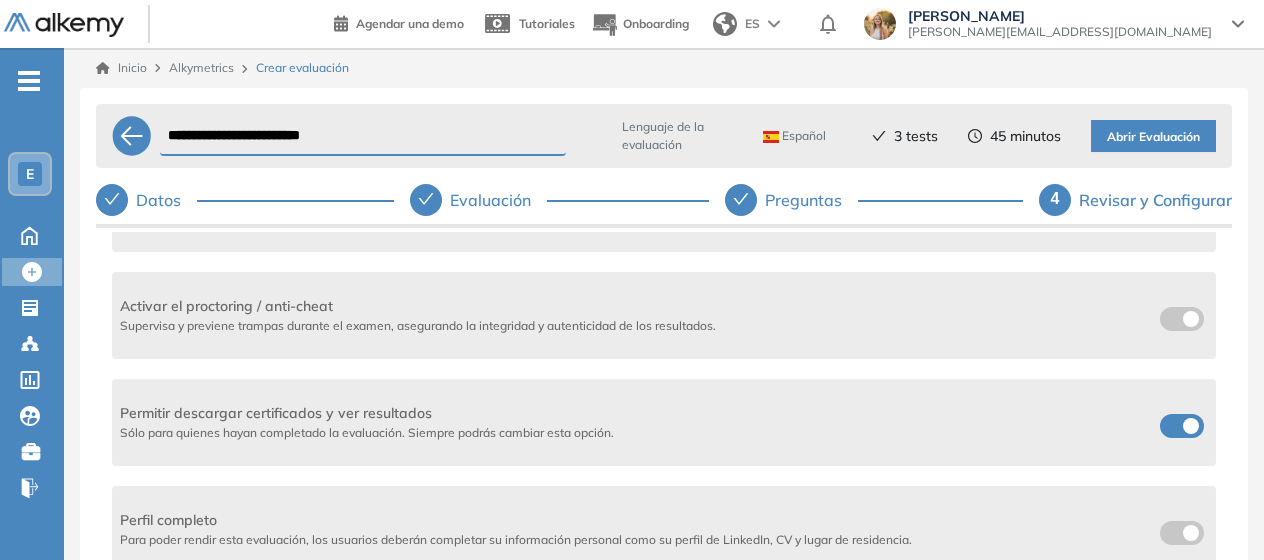 scroll, scrollTop: 540, scrollLeft: 0, axis: vertical 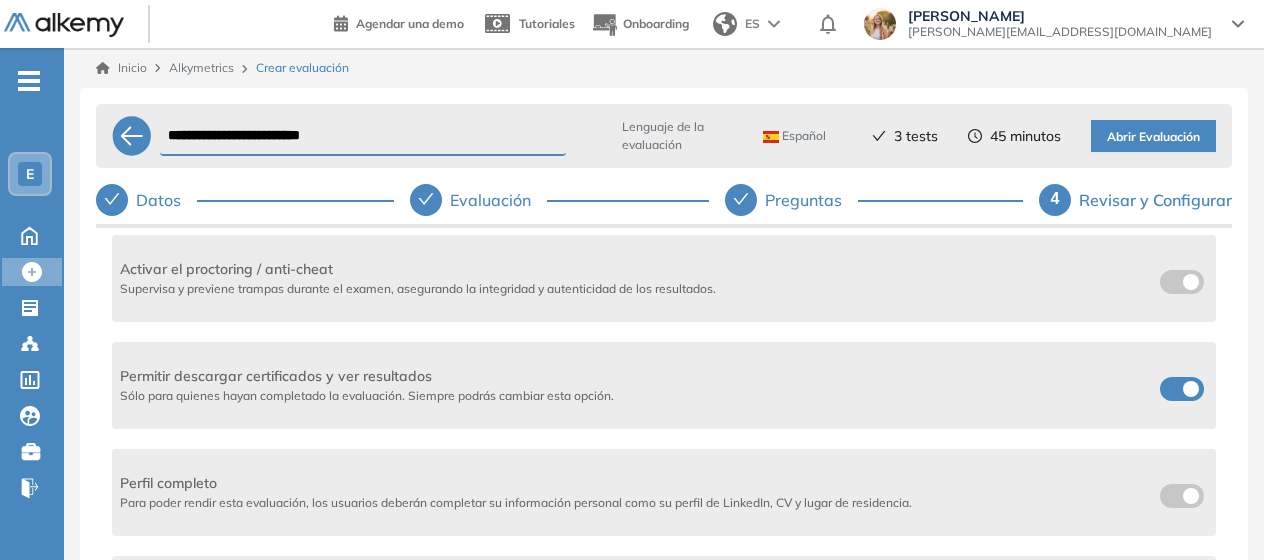 drag, startPoint x: 1002, startPoint y: 362, endPoint x: 1174, endPoint y: 386, distance: 173.66635 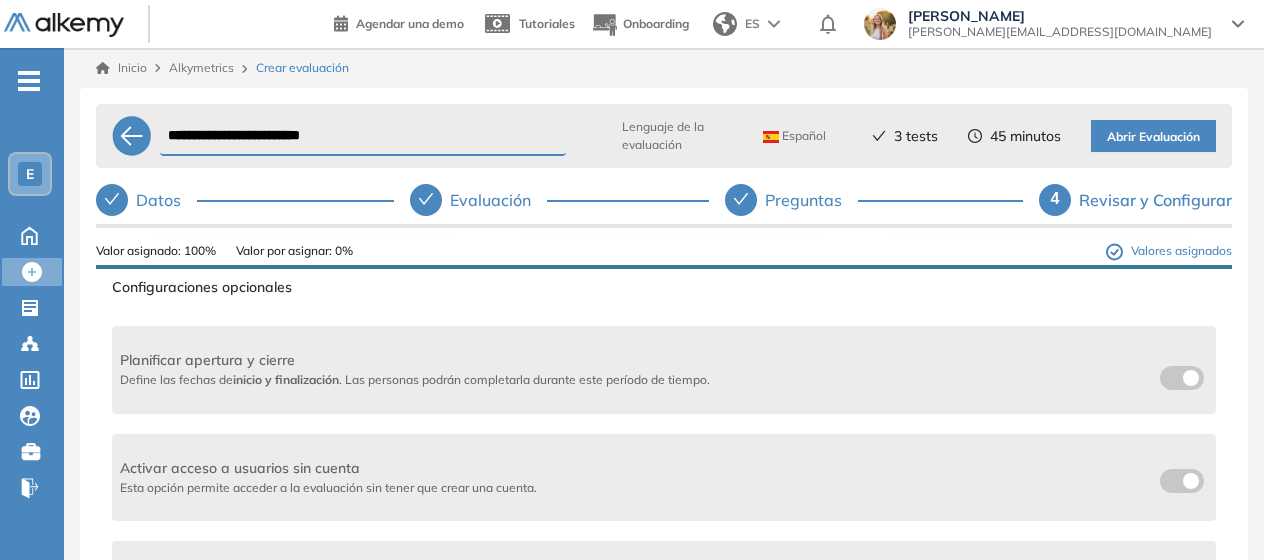 scroll, scrollTop: 233, scrollLeft: 0, axis: vertical 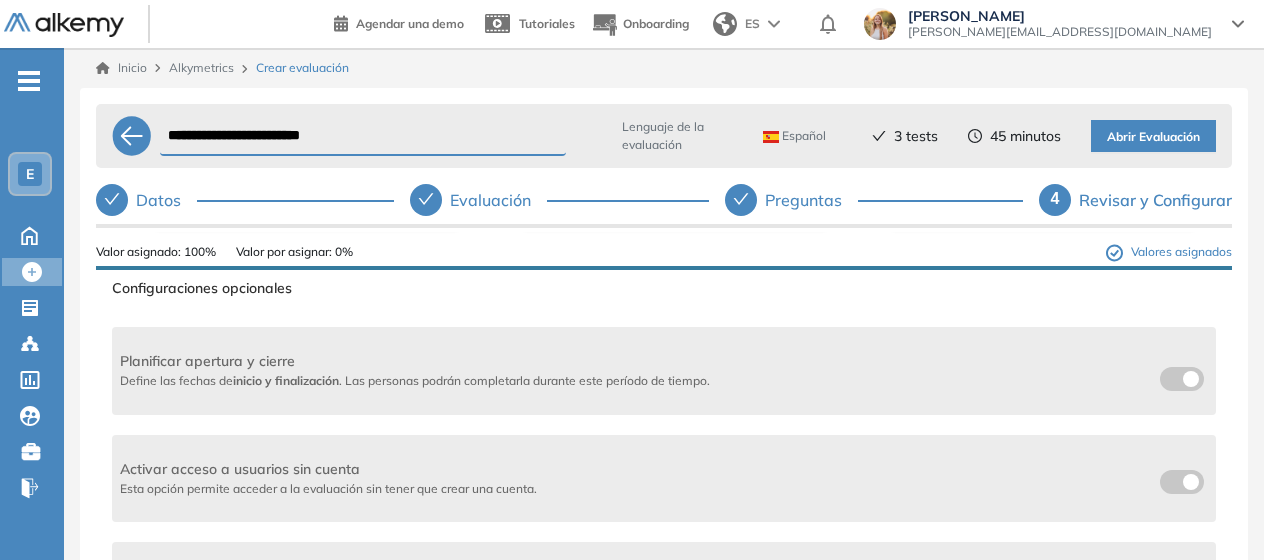 click on "Abrir Evaluación" at bounding box center [1153, 137] 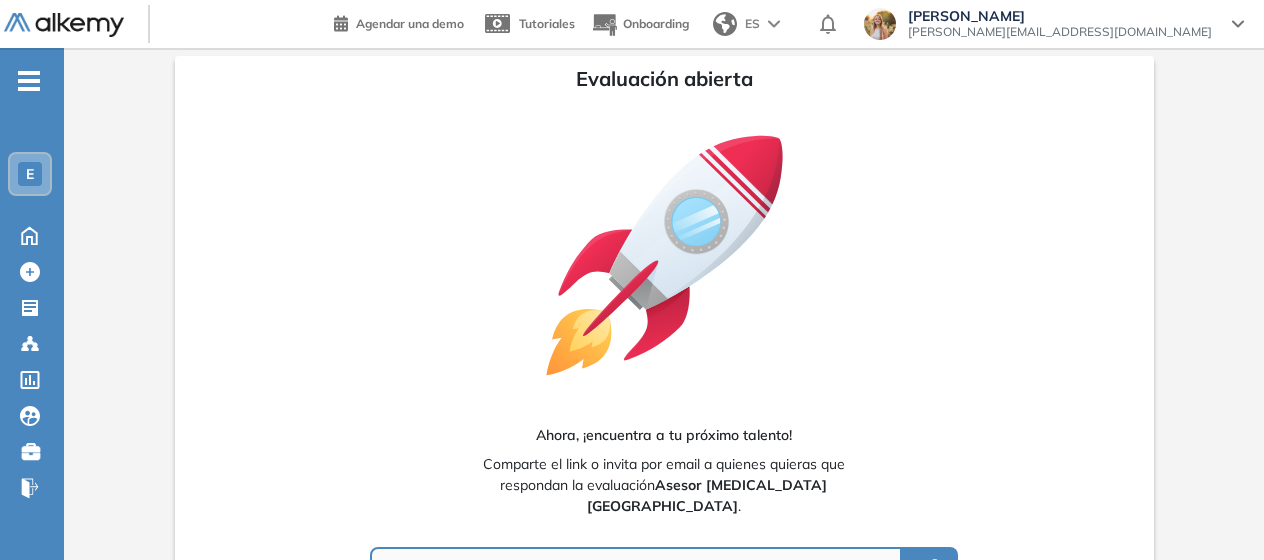 type on "**********" 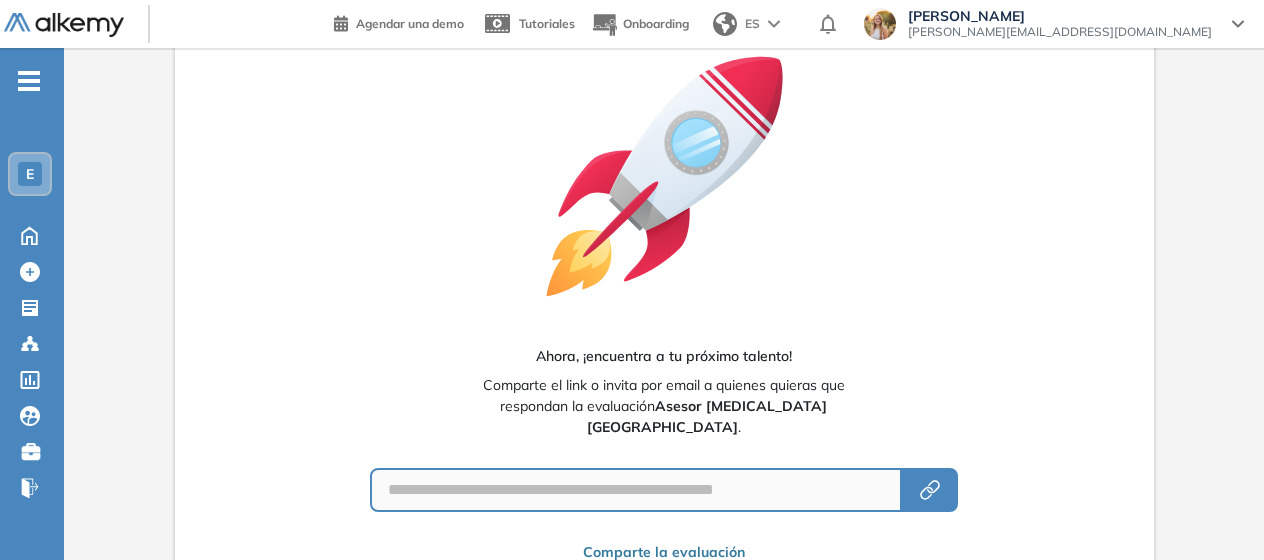 scroll, scrollTop: 211, scrollLeft: 0, axis: vertical 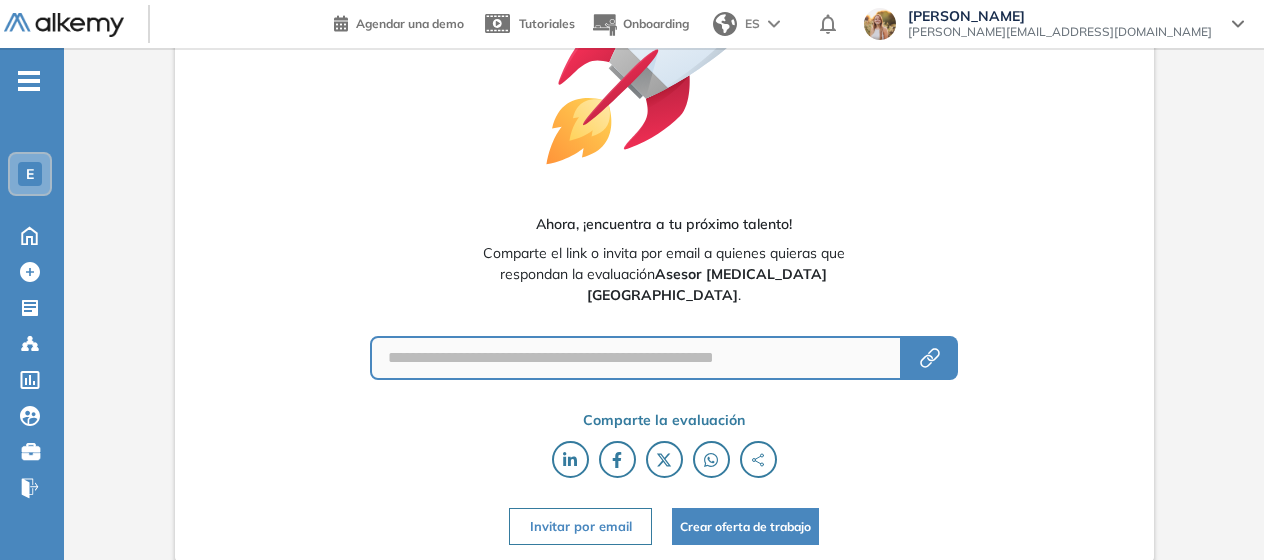 click on "Invitar por email" at bounding box center (580, 526) 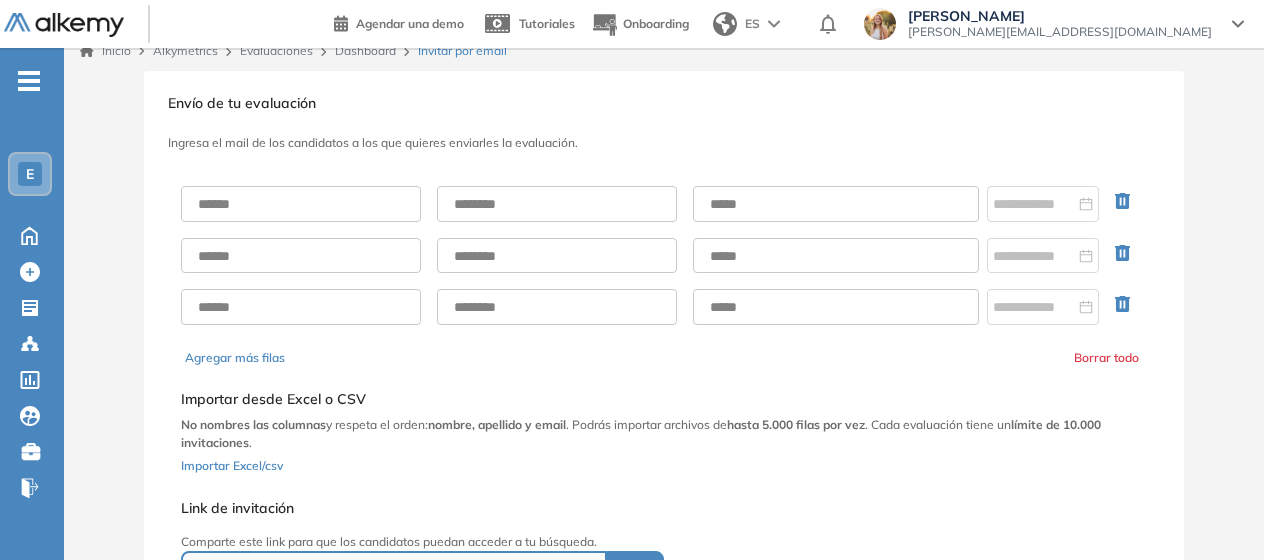 scroll, scrollTop: 15, scrollLeft: 0, axis: vertical 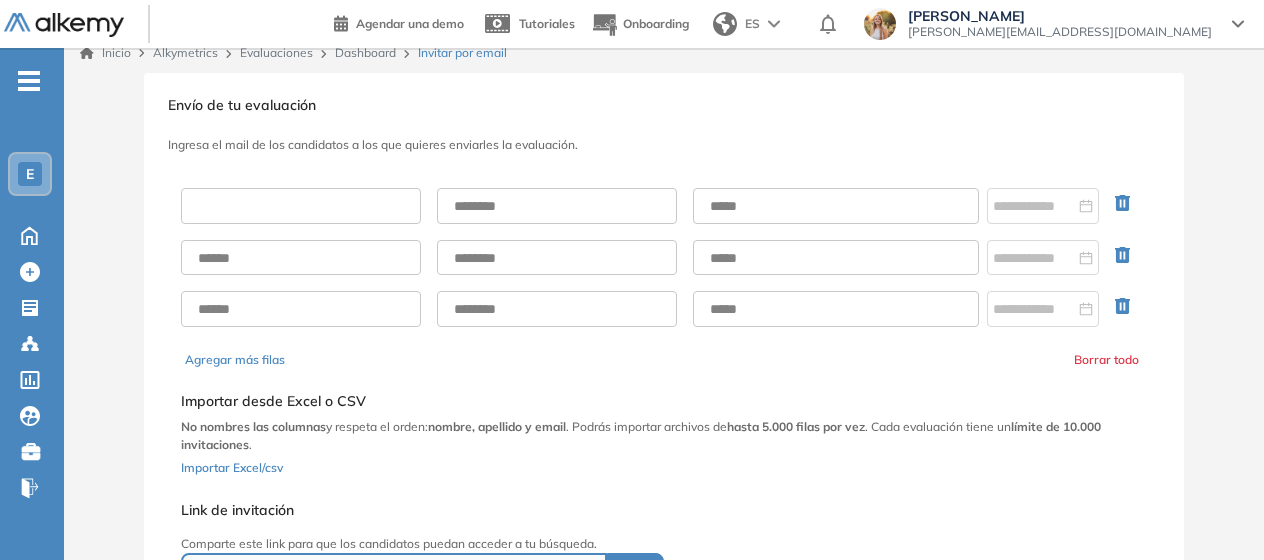 click at bounding box center [301, 206] 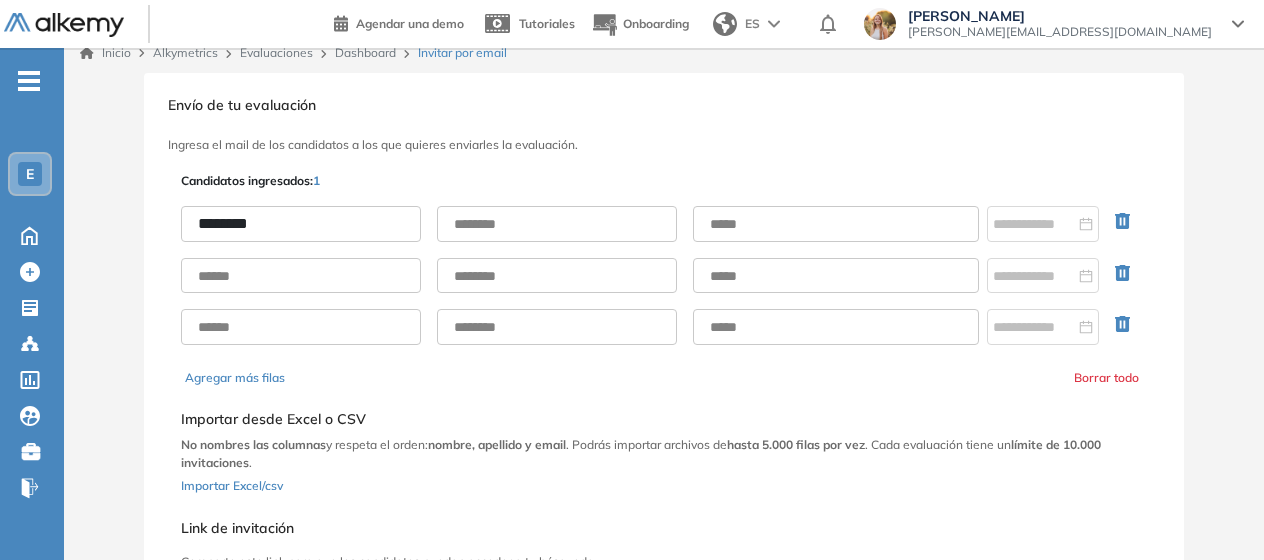 type on "********" 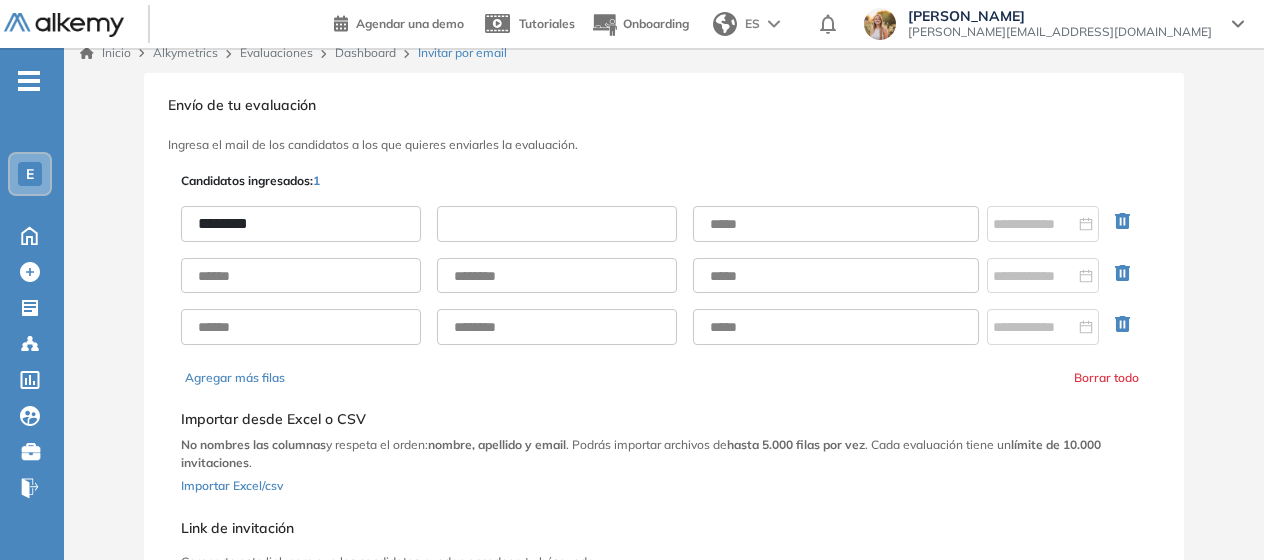 click at bounding box center (557, 224) 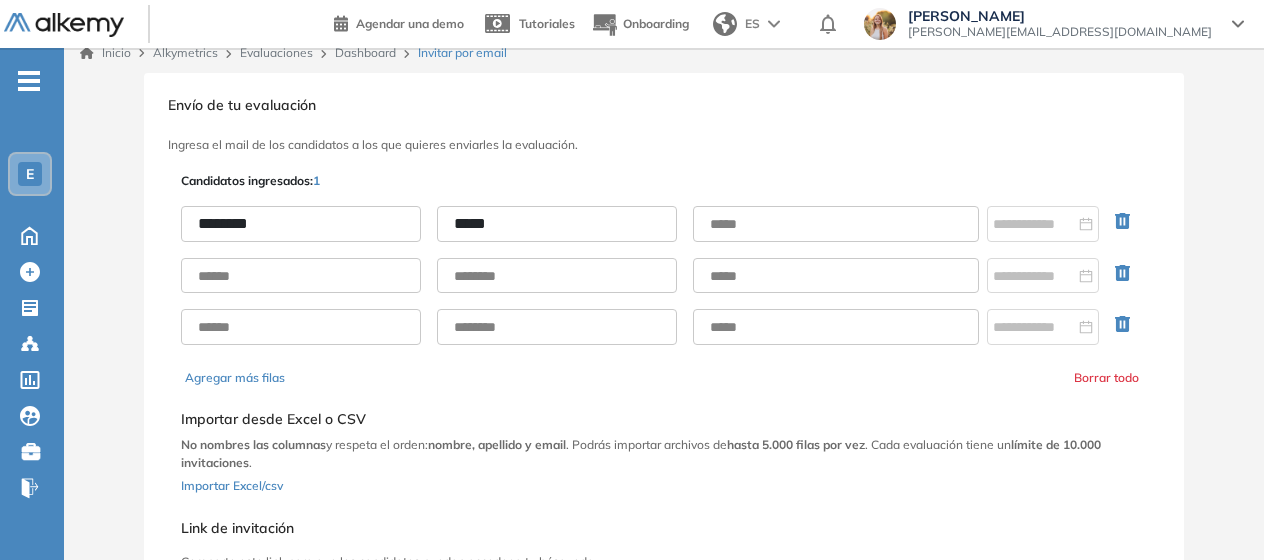 type on "*****" 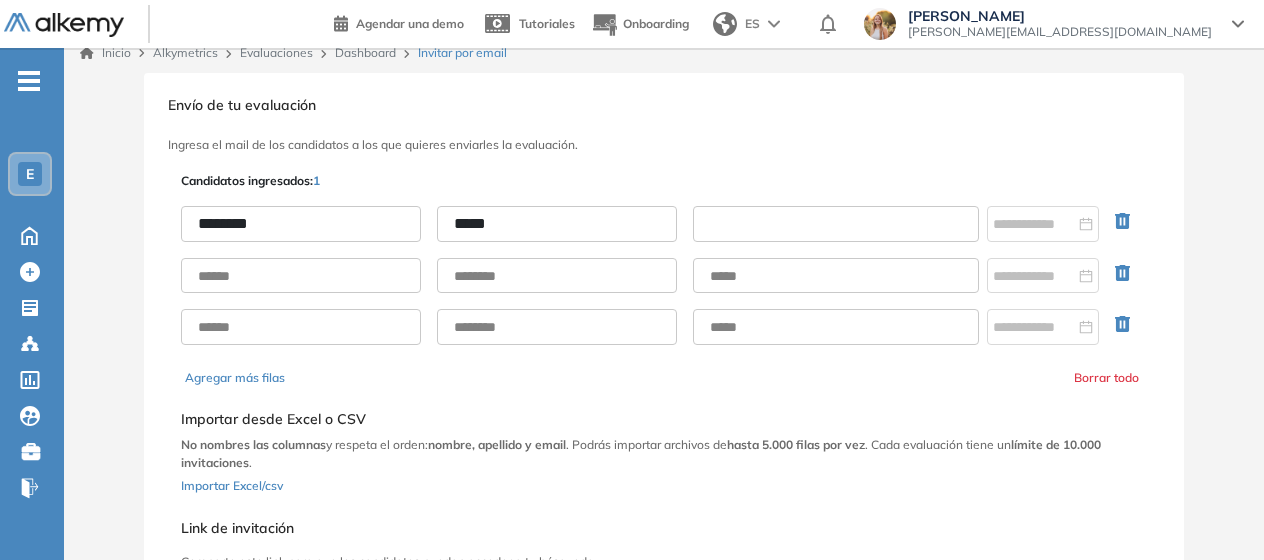 click at bounding box center (836, 224) 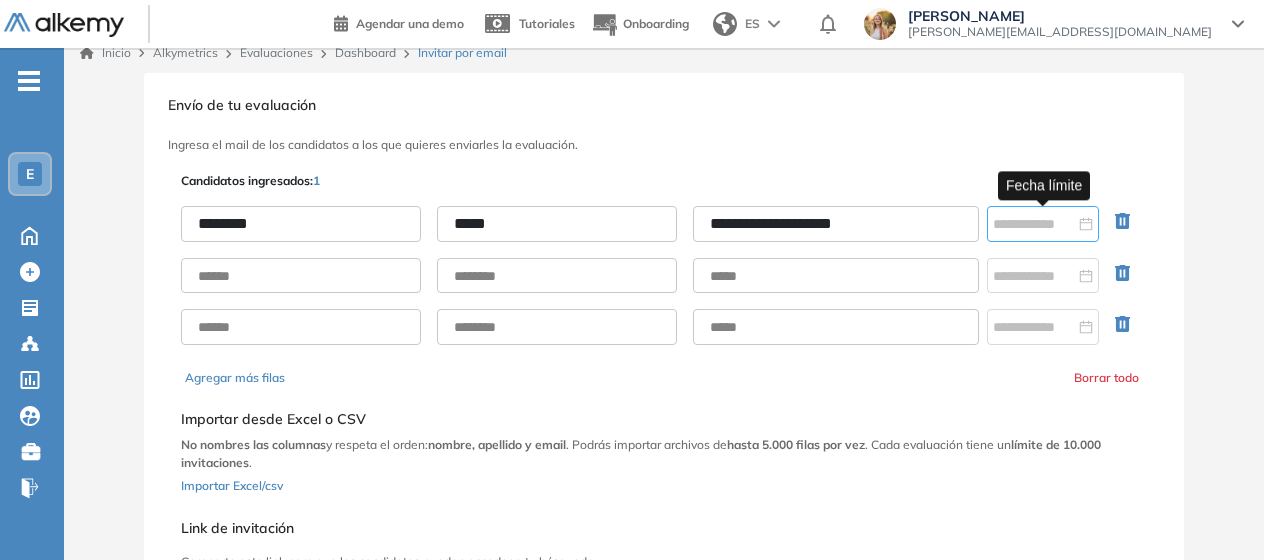 type on "**********" 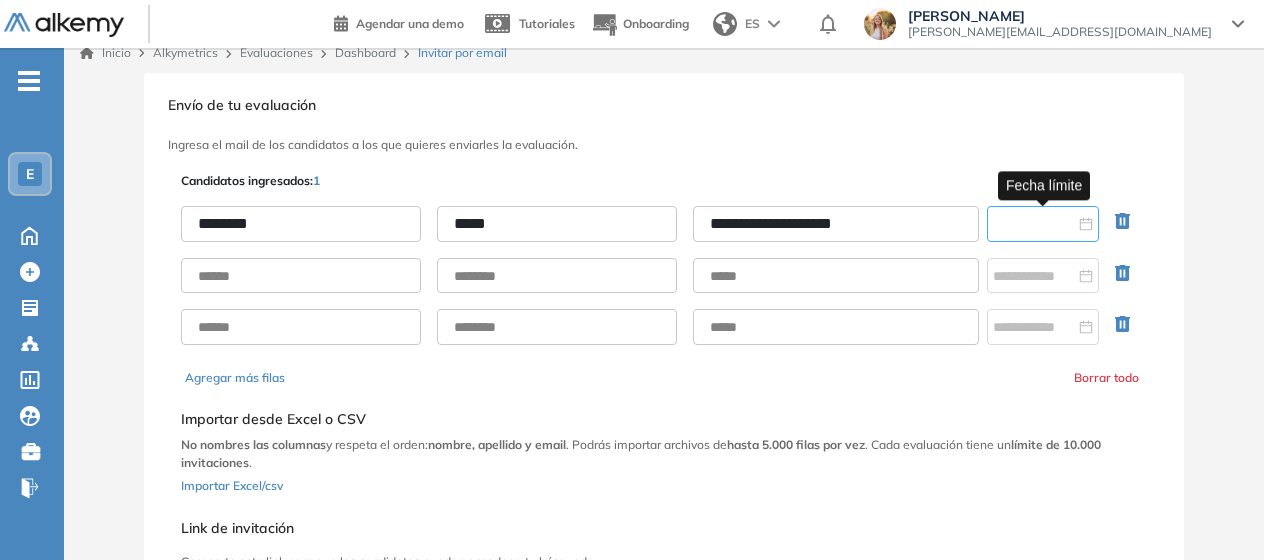 click at bounding box center (1034, 224) 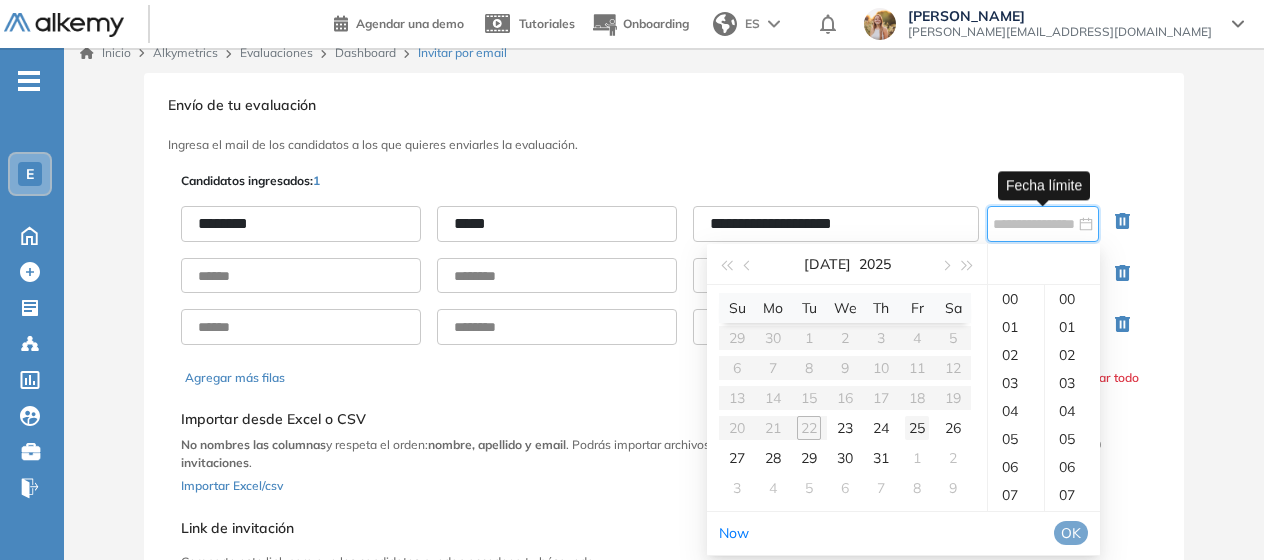 click on "25" at bounding box center (917, 428) 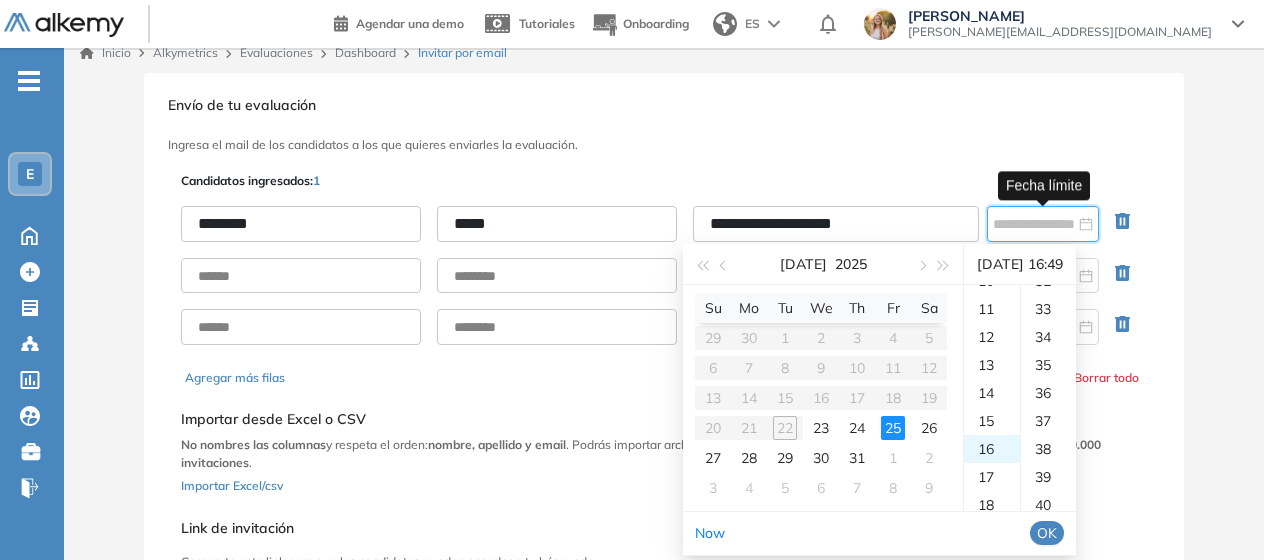 scroll, scrollTop: 448, scrollLeft: 0, axis: vertical 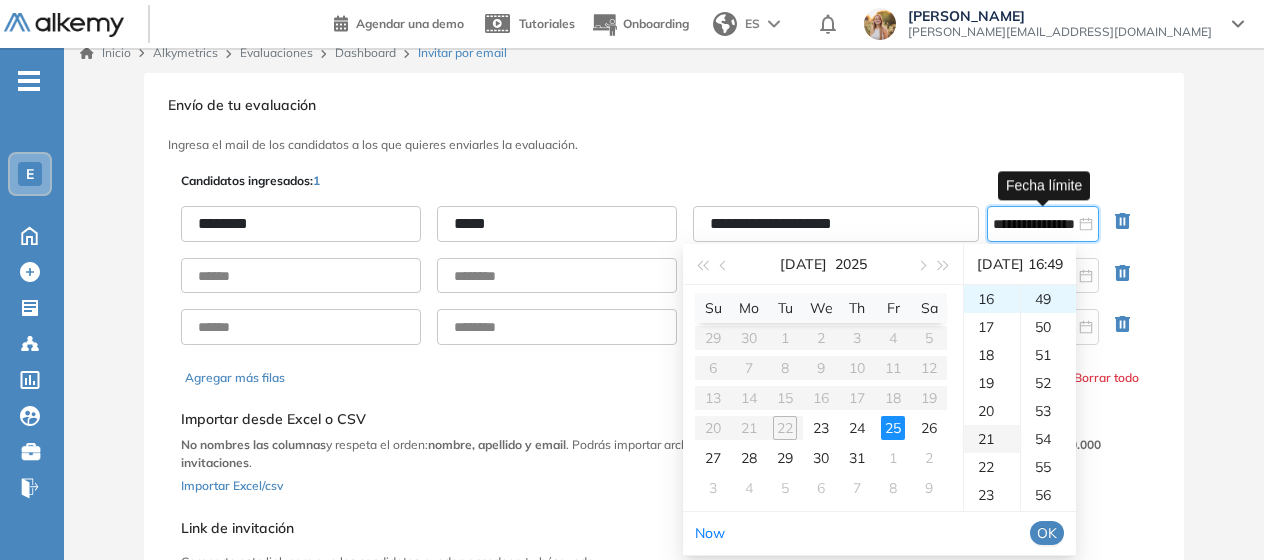 click on "21" at bounding box center (992, 439) 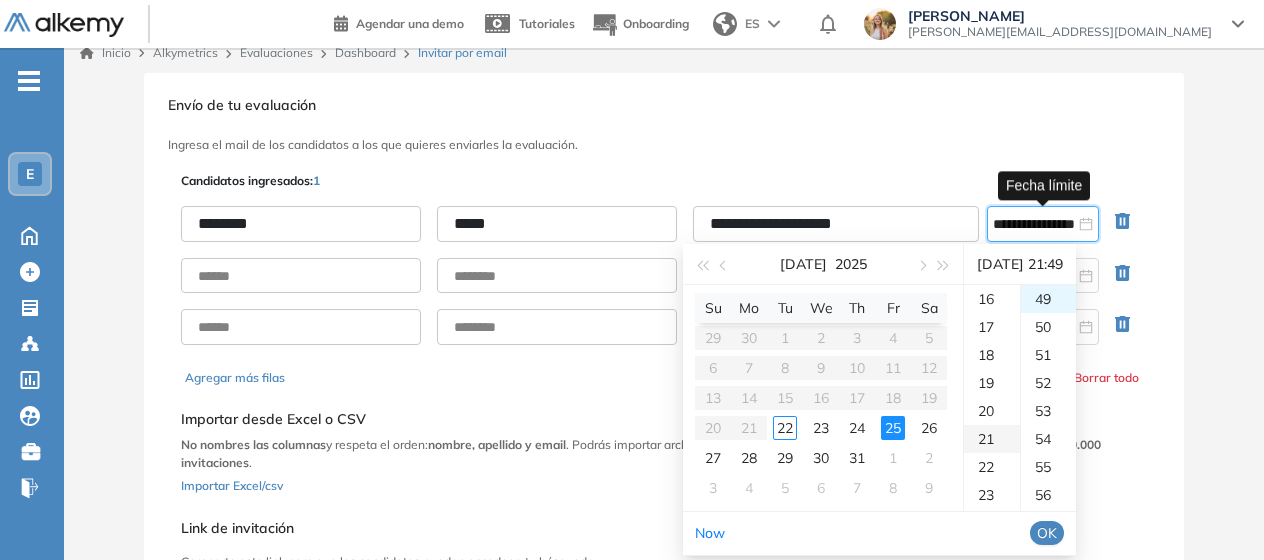 scroll, scrollTop: 588, scrollLeft: 0, axis: vertical 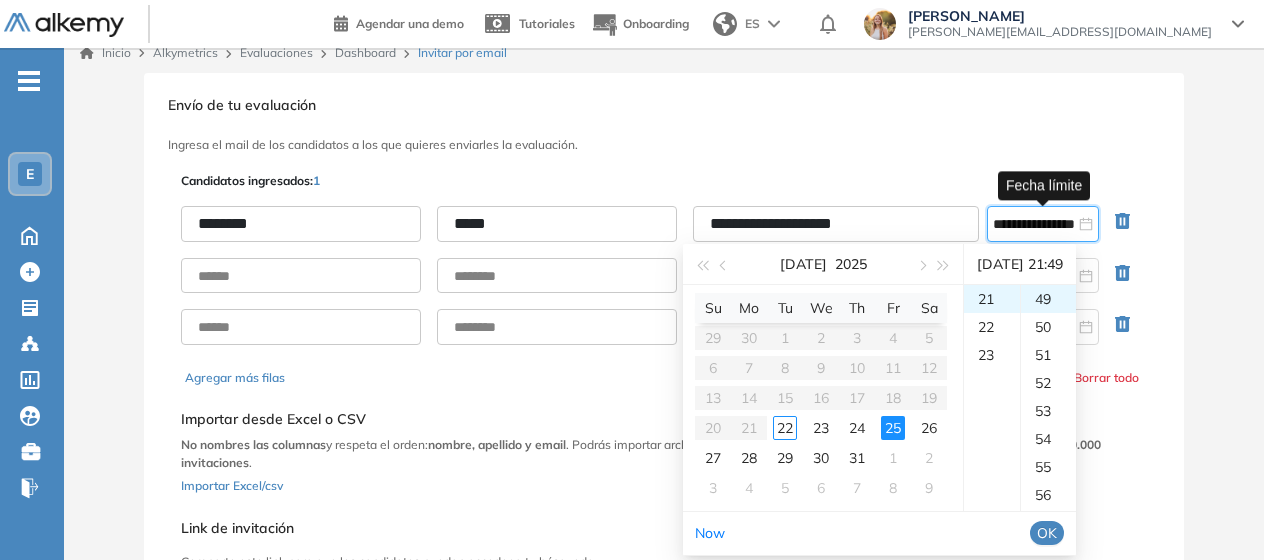 click on "OK" at bounding box center (1047, 533) 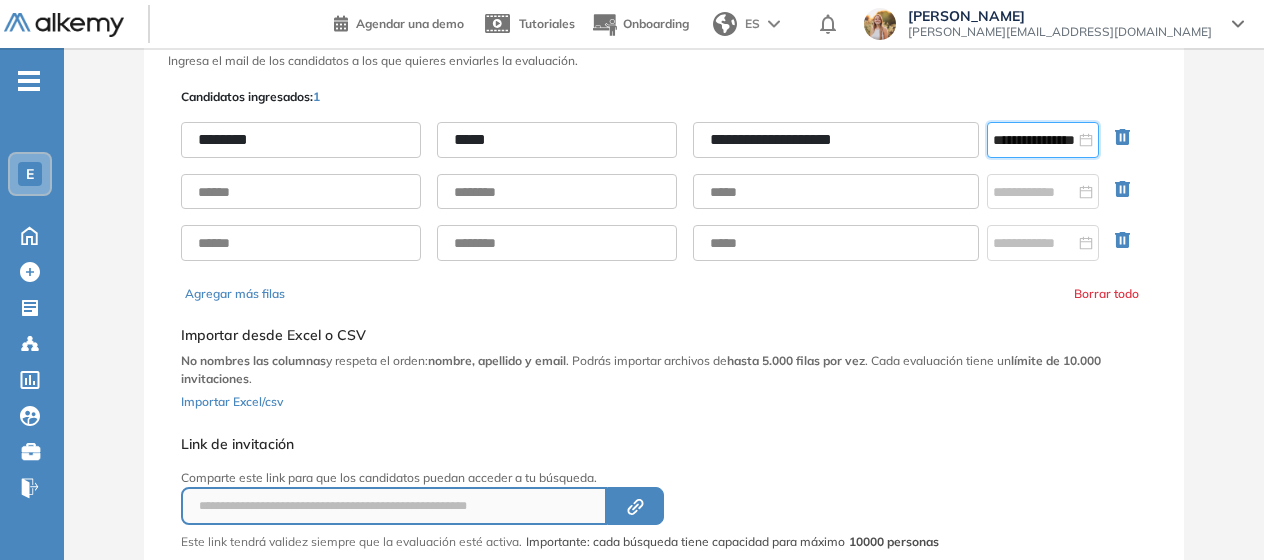 scroll, scrollTop: 229, scrollLeft: 0, axis: vertical 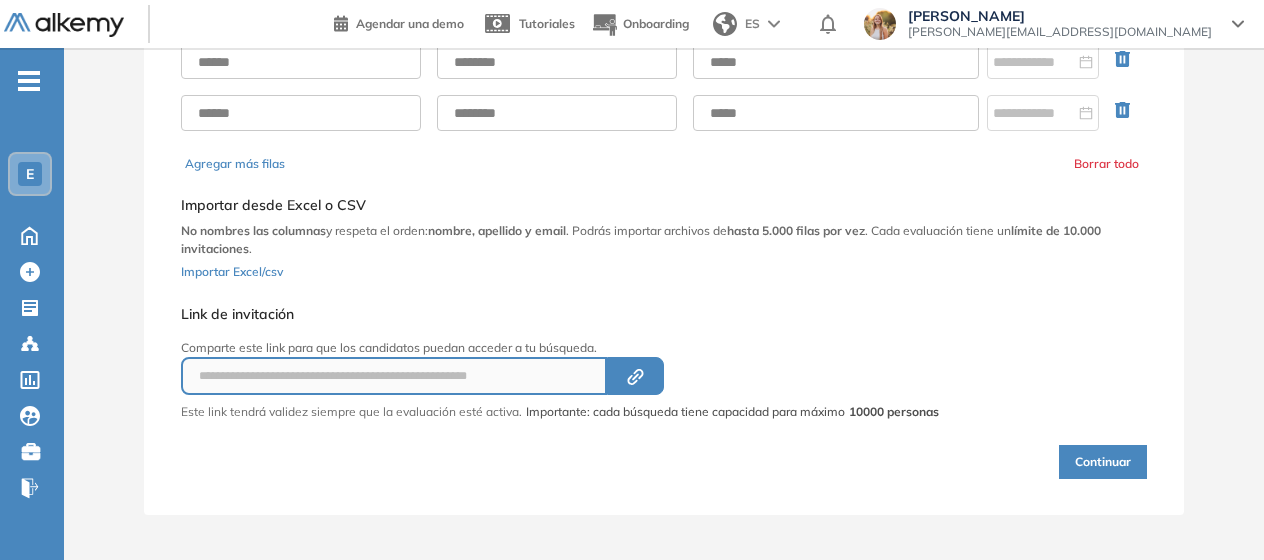 click on "Continuar" at bounding box center (1103, 462) 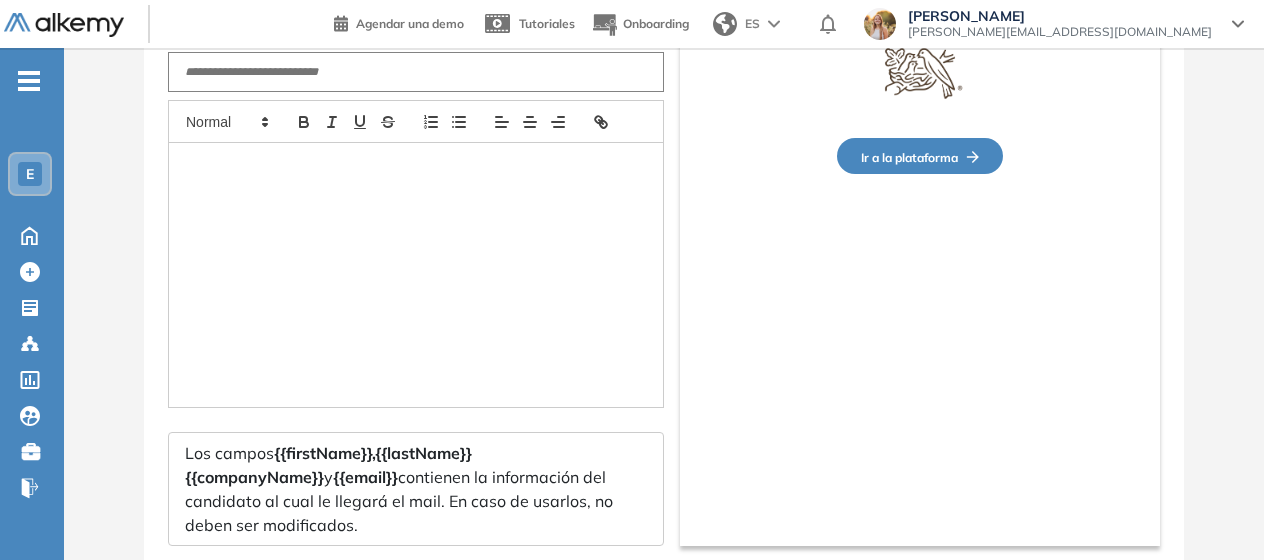 type on "**********" 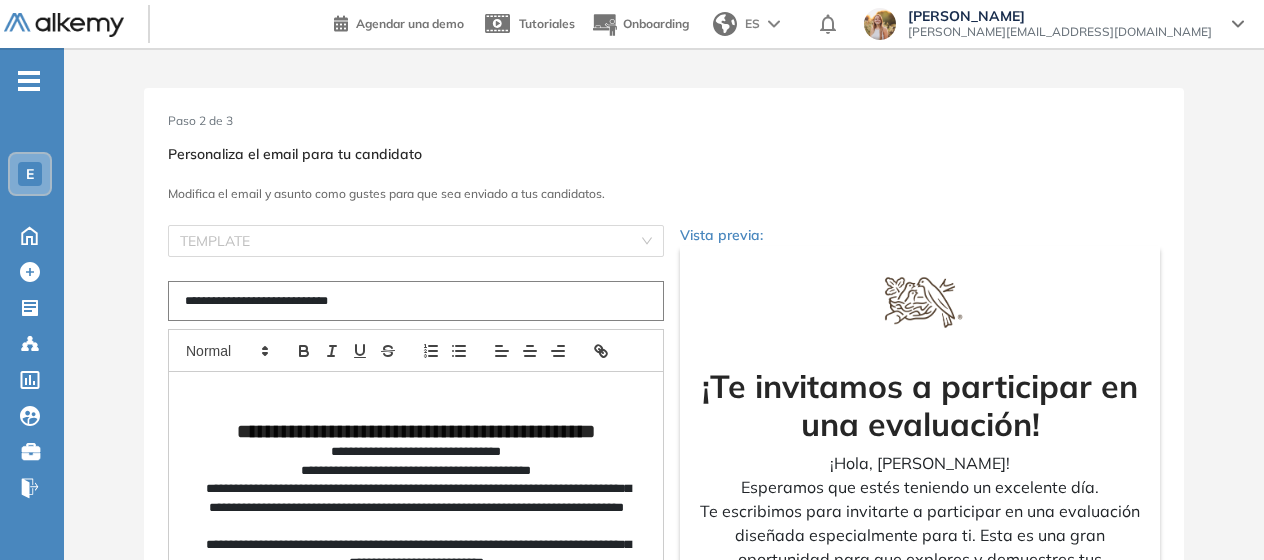 scroll, scrollTop: 359, scrollLeft: 0, axis: vertical 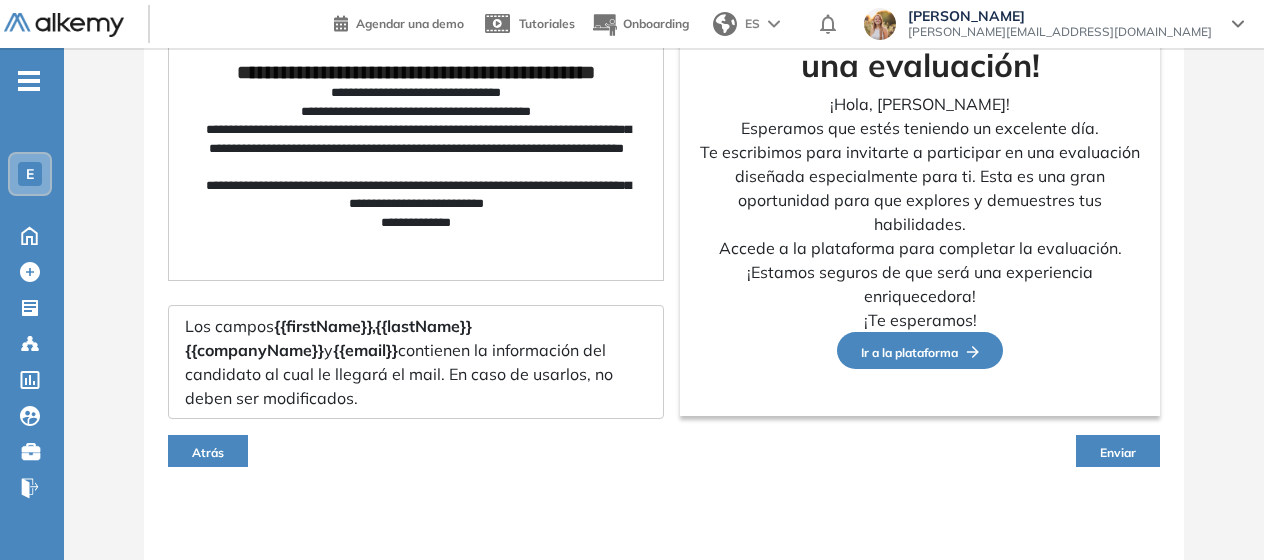 click on "Enviar" at bounding box center [1118, 452] 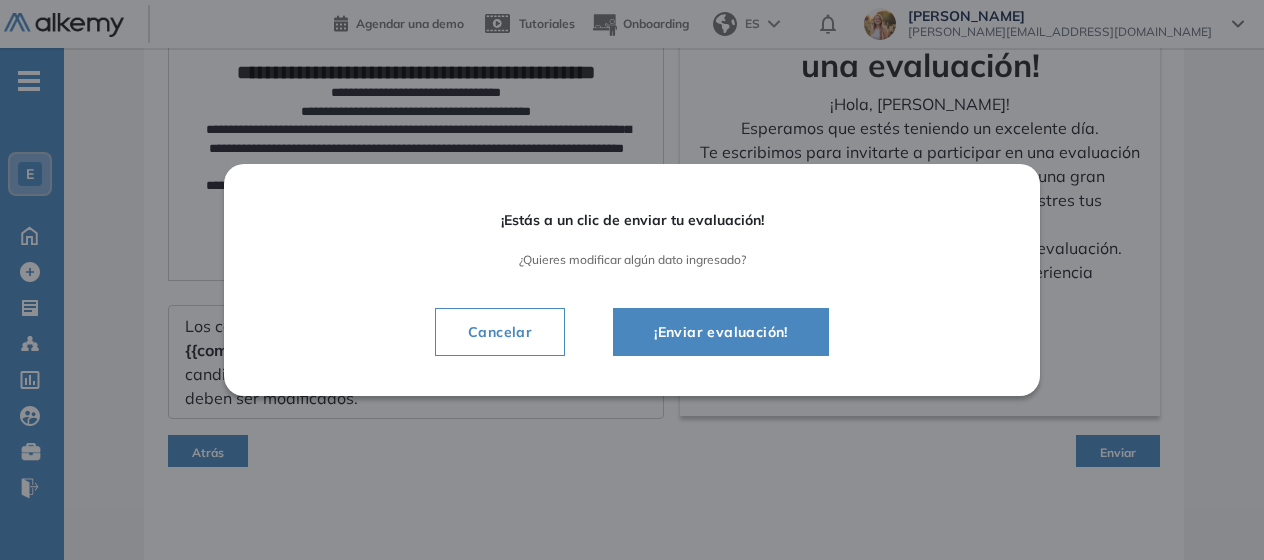 click on "¡Enviar evaluación!" at bounding box center (721, 332) 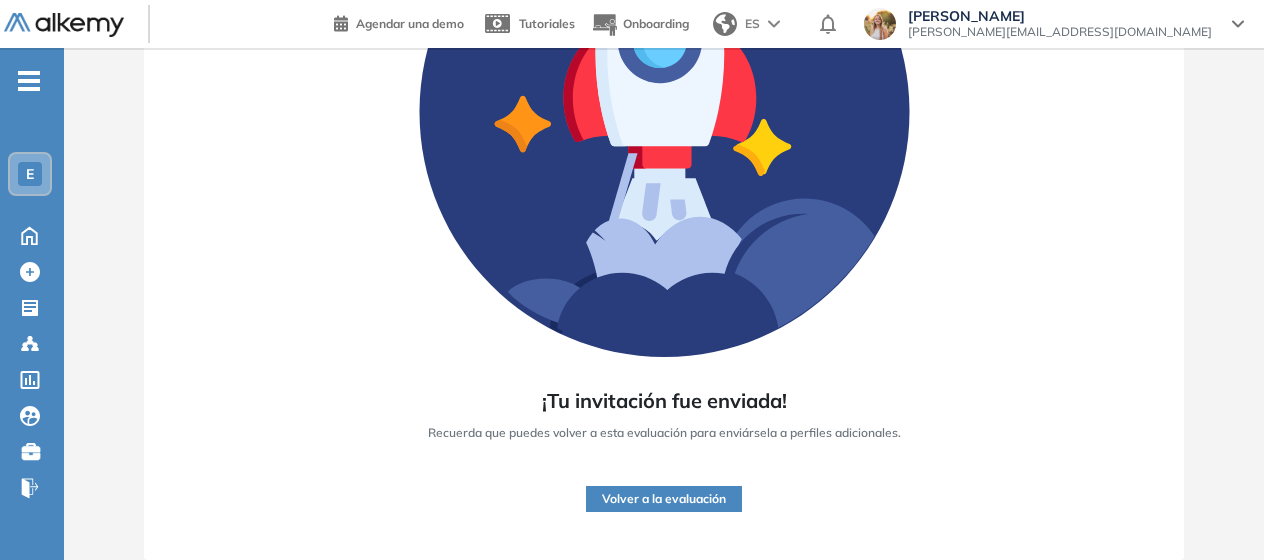scroll, scrollTop: 0, scrollLeft: 0, axis: both 